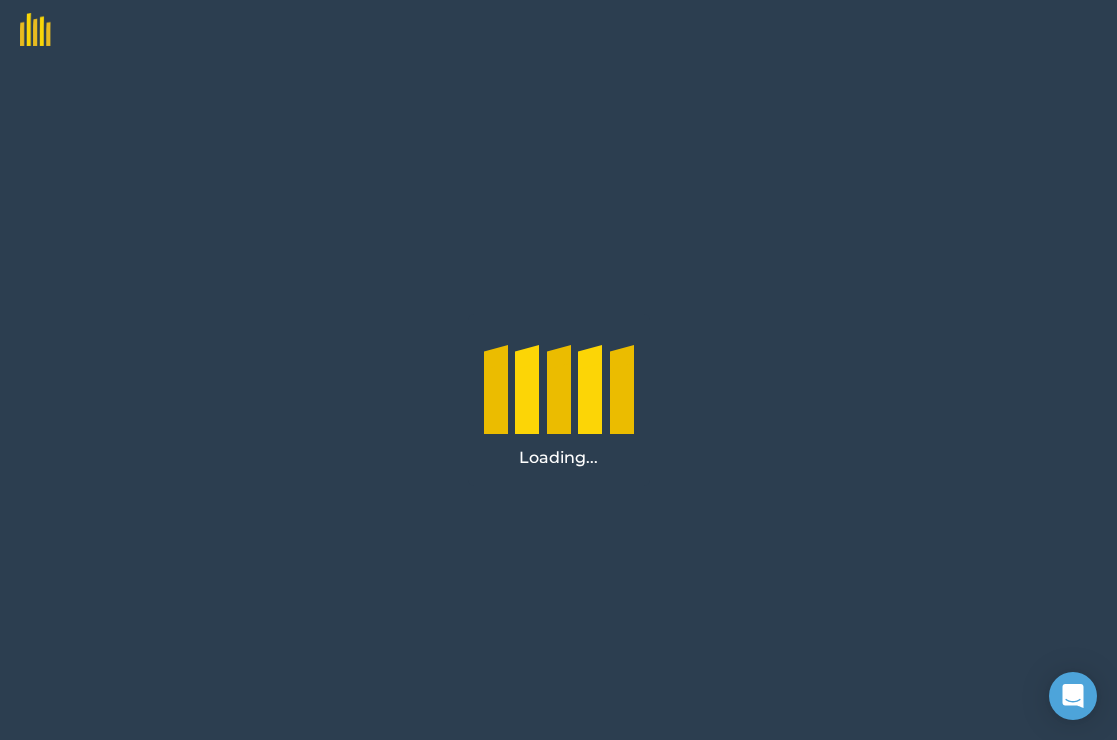scroll, scrollTop: 0, scrollLeft: 0, axis: both 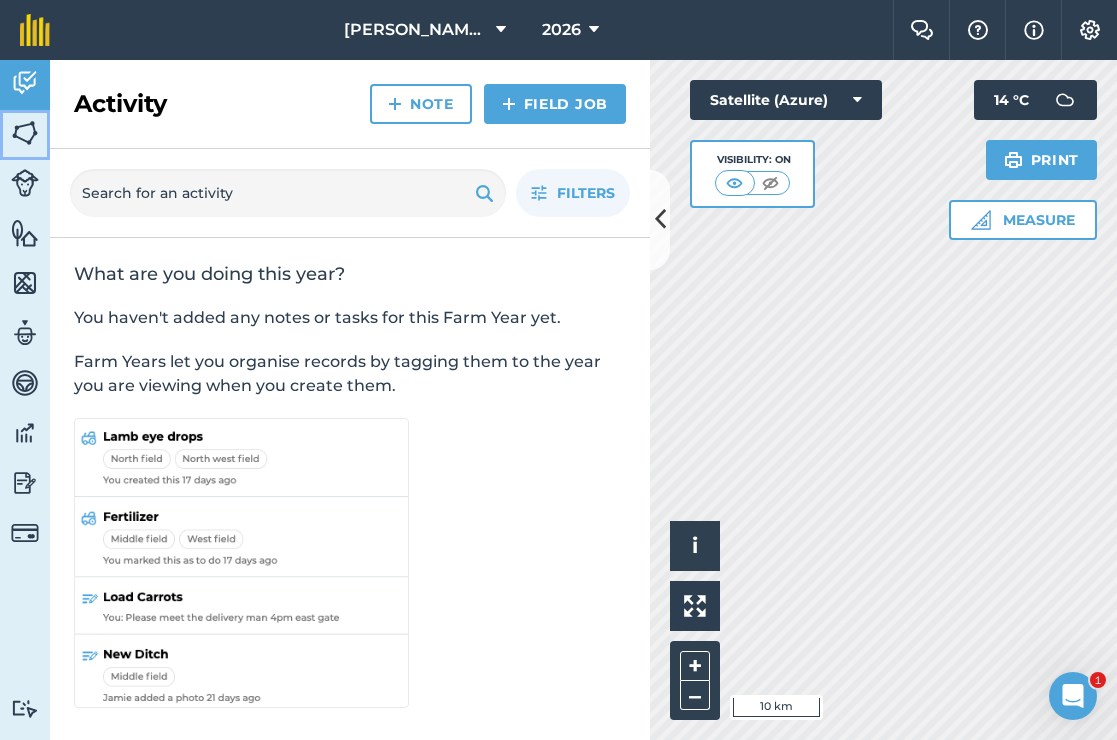 click at bounding box center (25, 133) 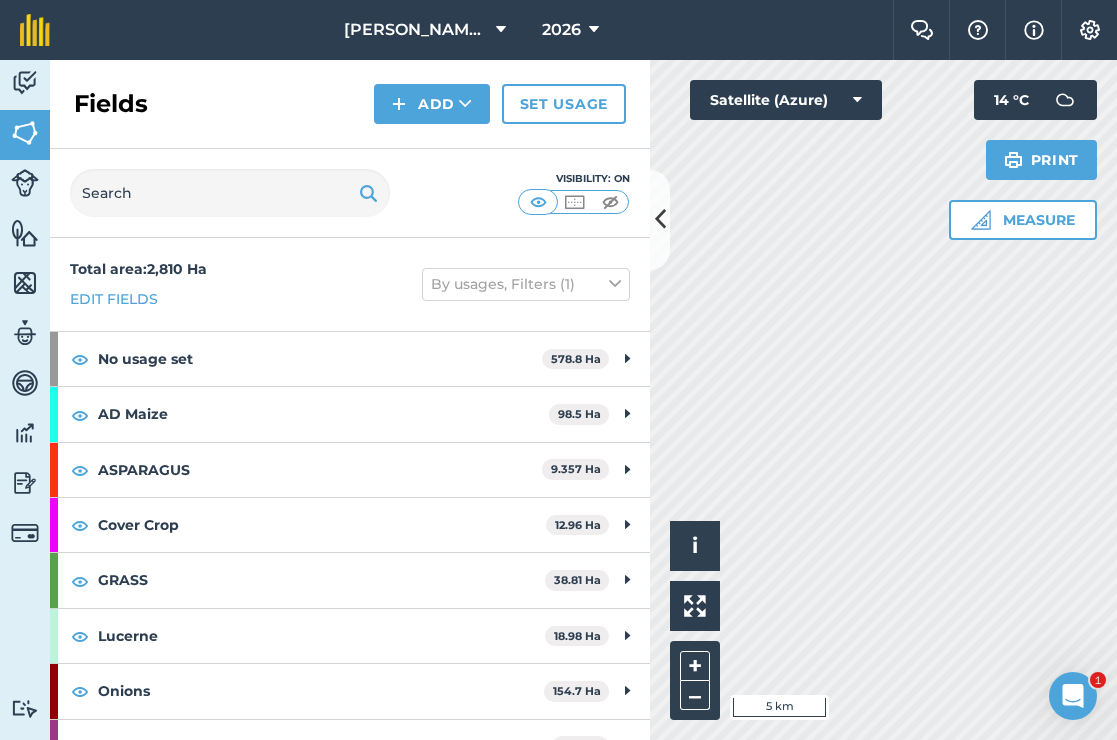click on "Activity Fields Livestock Features Maps Team Vehicles Data Reporting Billing Tutorials Tutorials Fields   Add   Set usage Visibility: On Total area :  2,810   Ha Edit fields By usages, Filters (1) No usage set 578.8   Ha 223 5.281   Ha 1A 13.31   Ha 32 acres 11.09   Ha AB1 0.4593   Ha AB16 0.4539   Ha Airfield B/C 8.943   [PERSON_NAME] Sour Close 9.683   [PERSON_NAME] [PERSON_NAME]’s 2.782   [PERSON_NAME] [PERSON_NAME] 4.181   [PERSON_NAME] 1.398   Ha Blackbarn 17.85   Ha Boaters Hole 4.966   [GEOGRAPHIC_DATA] 11.87   Ha BR 26 13.49   Ha BR 46 10.13   Ha BR 47 11.42   [PERSON_NAME] Pit 17.35   [PERSON_NAME] 4.434   Ha Cators 3.818   [PERSON_NAME] Roundwood 15.62   Ha Dyballs Roadmans 11.26   Ha Dyballs Roundwood 15.82   Ha Engine Pit 8.432   Ha F22 2.705   [GEOGRAPHIC_DATA] 7.591   Ha Football field 6.203   Ha Grants 6.981   Ha H 3 1.368   Ha H 4 1.855   Ha Half mile breck 21.56   [GEOGRAPHIC_DATA] 8.044   Ha Holly break 8.363   [GEOGRAPHIC_DATA] 7.101   Ha IX 70 2.465   Ha IX53 4.773   [GEOGRAPHIC_DATA][PERSON_NAME][PERSON_NAME] 4.242   Ha 0.6759" at bounding box center [558, 400] 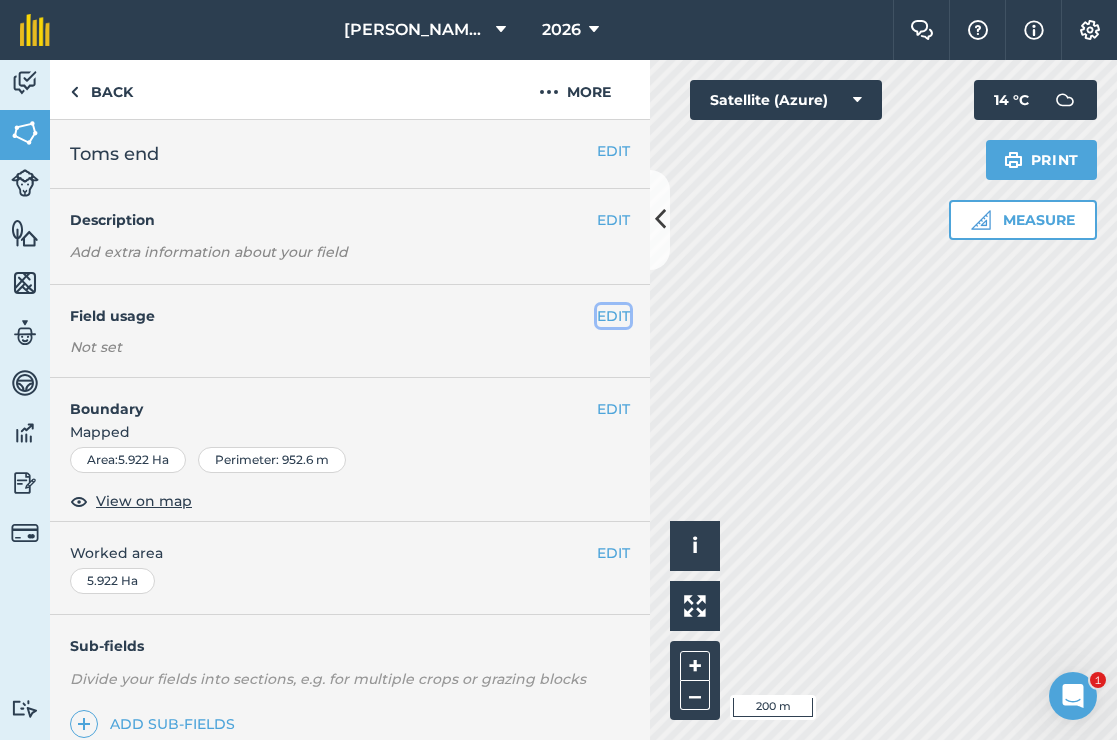 click on "EDIT" at bounding box center (613, 316) 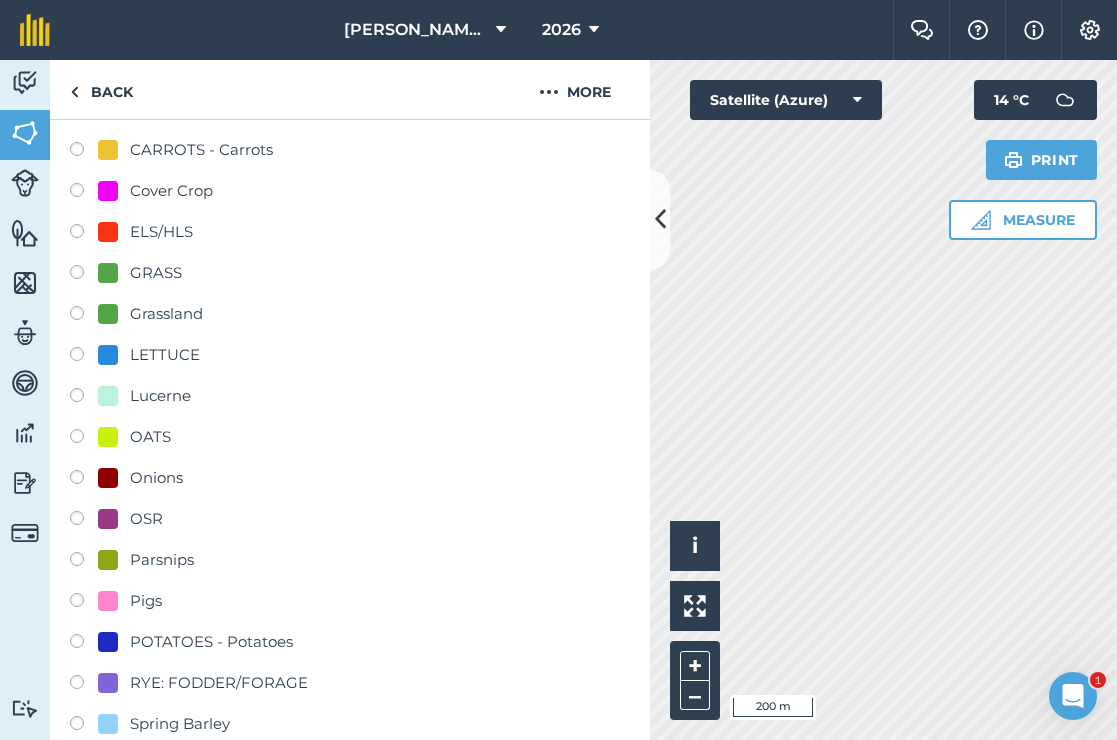 scroll, scrollTop: 347, scrollLeft: 0, axis: vertical 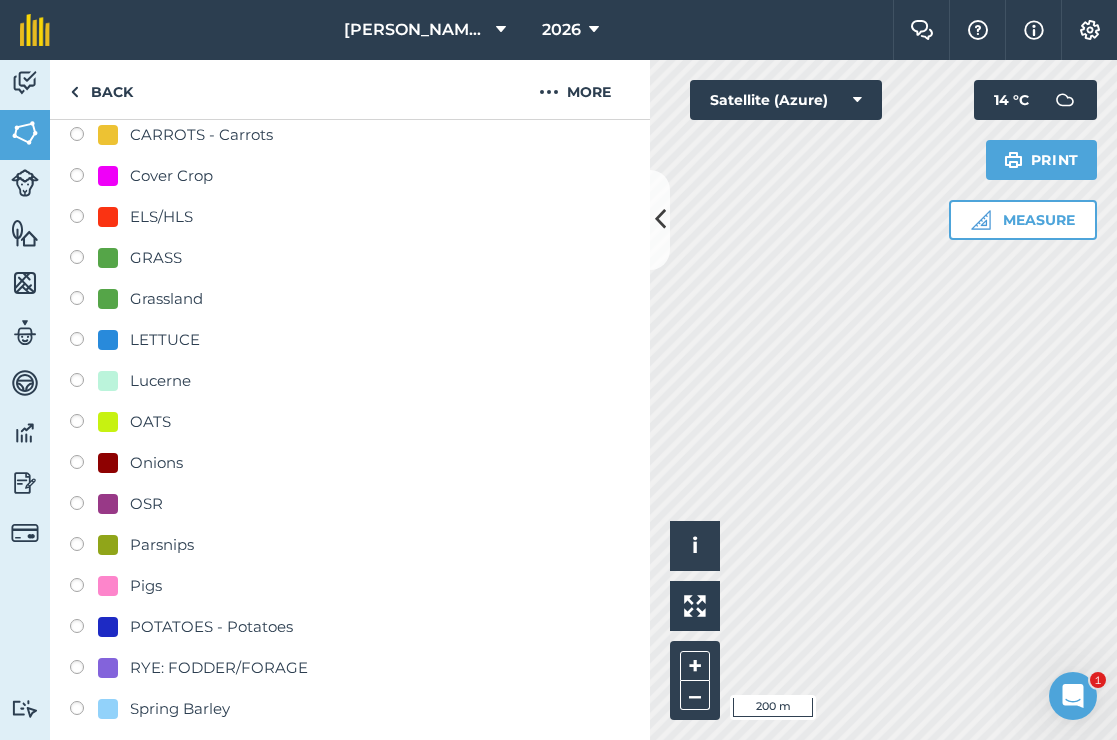 click at bounding box center [84, 629] 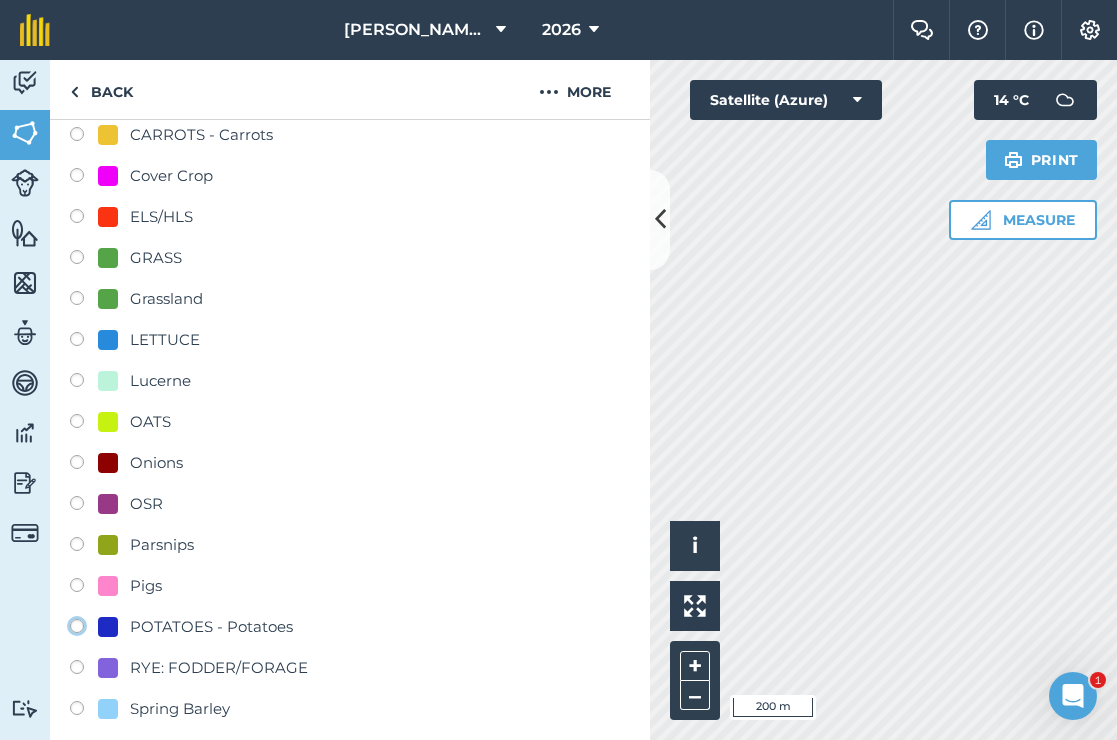 click on "POTATOES - Potatoes" at bounding box center [-9923, 625] 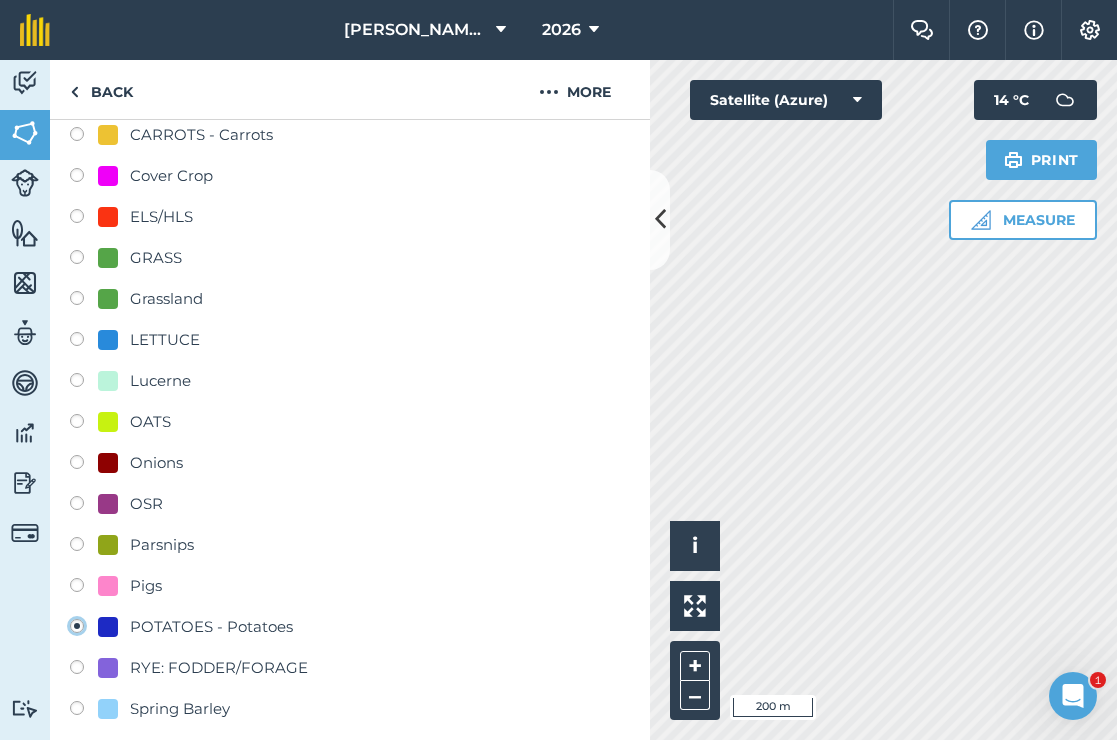 radio on "true" 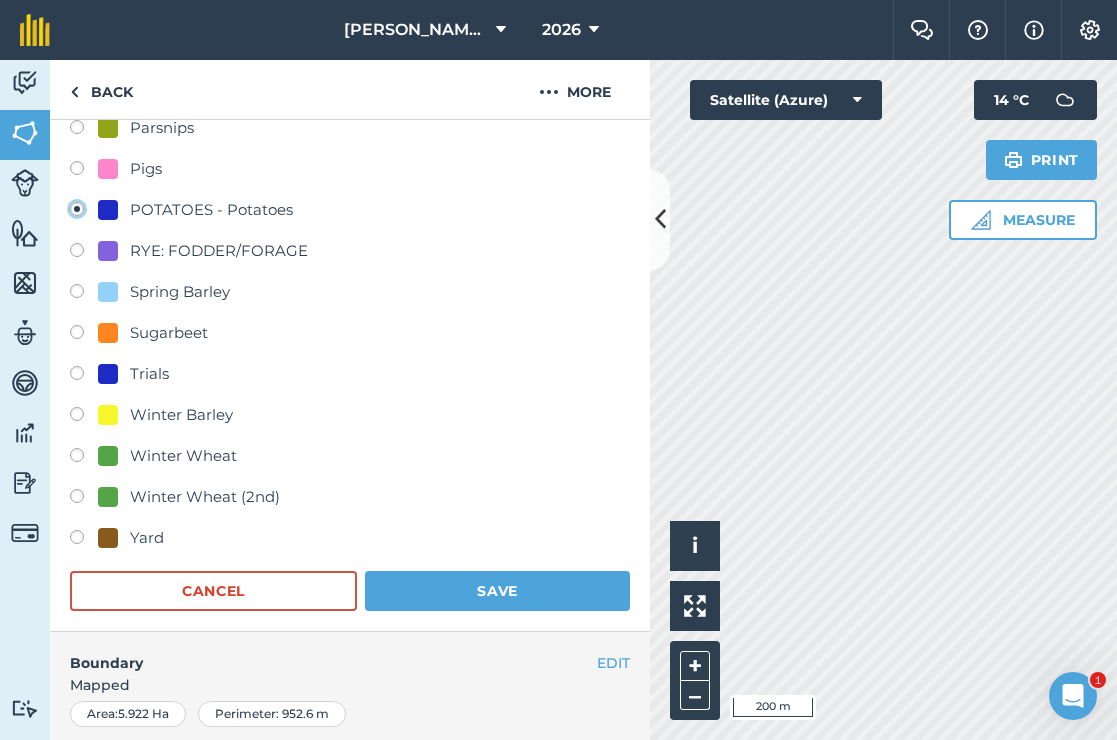 scroll, scrollTop: 772, scrollLeft: 0, axis: vertical 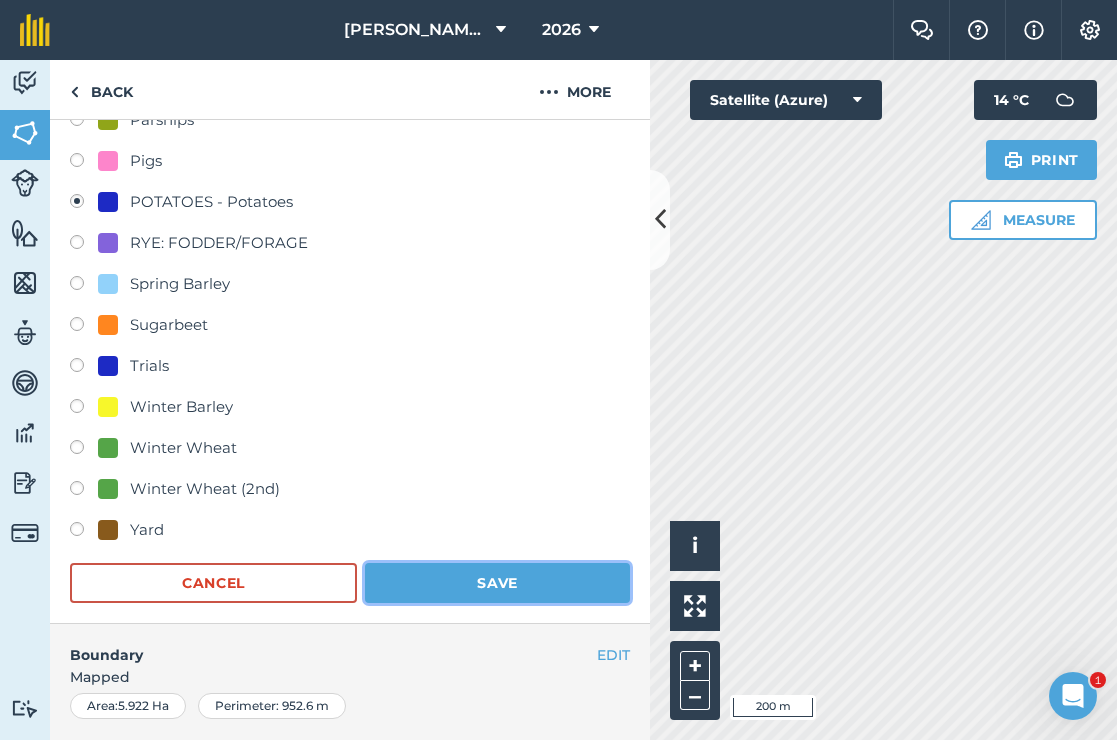 click on "Save" at bounding box center (497, 583) 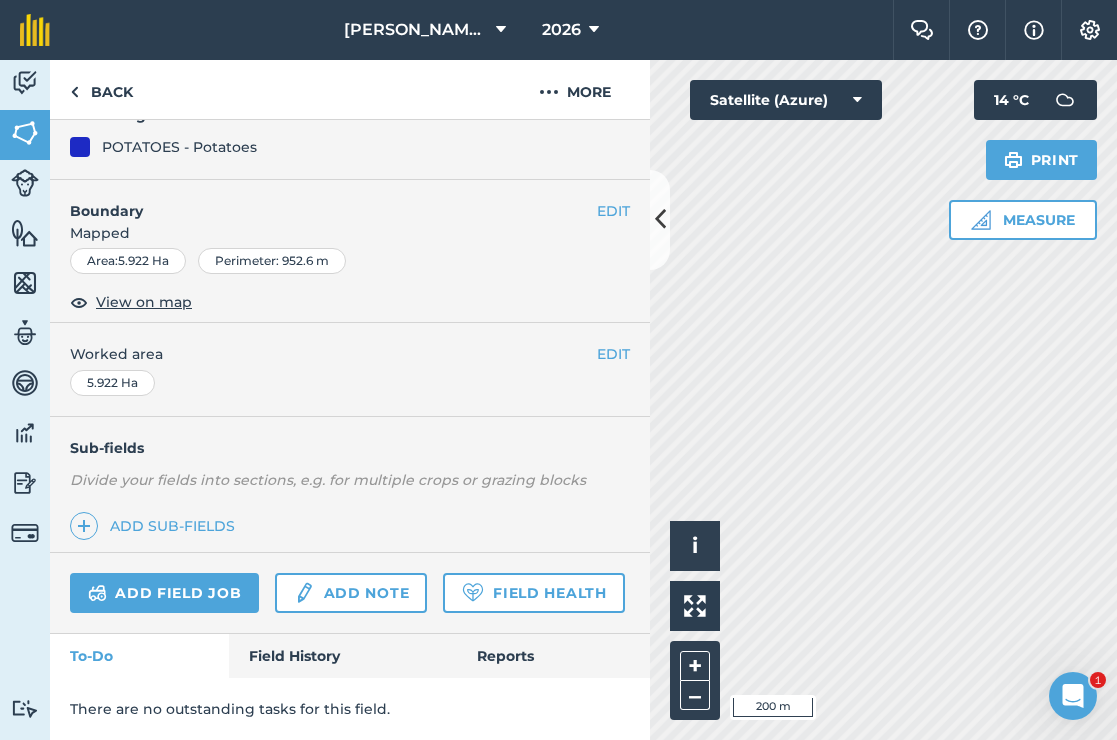 scroll, scrollTop: 201, scrollLeft: 0, axis: vertical 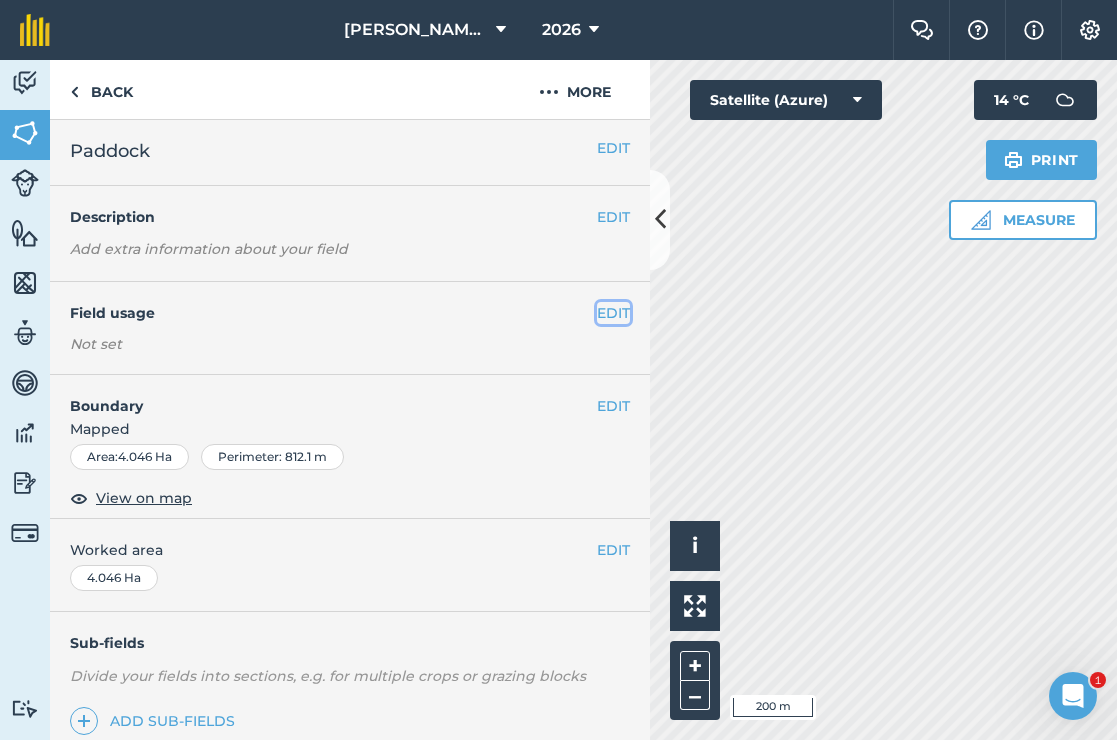 click on "EDIT" at bounding box center (613, 313) 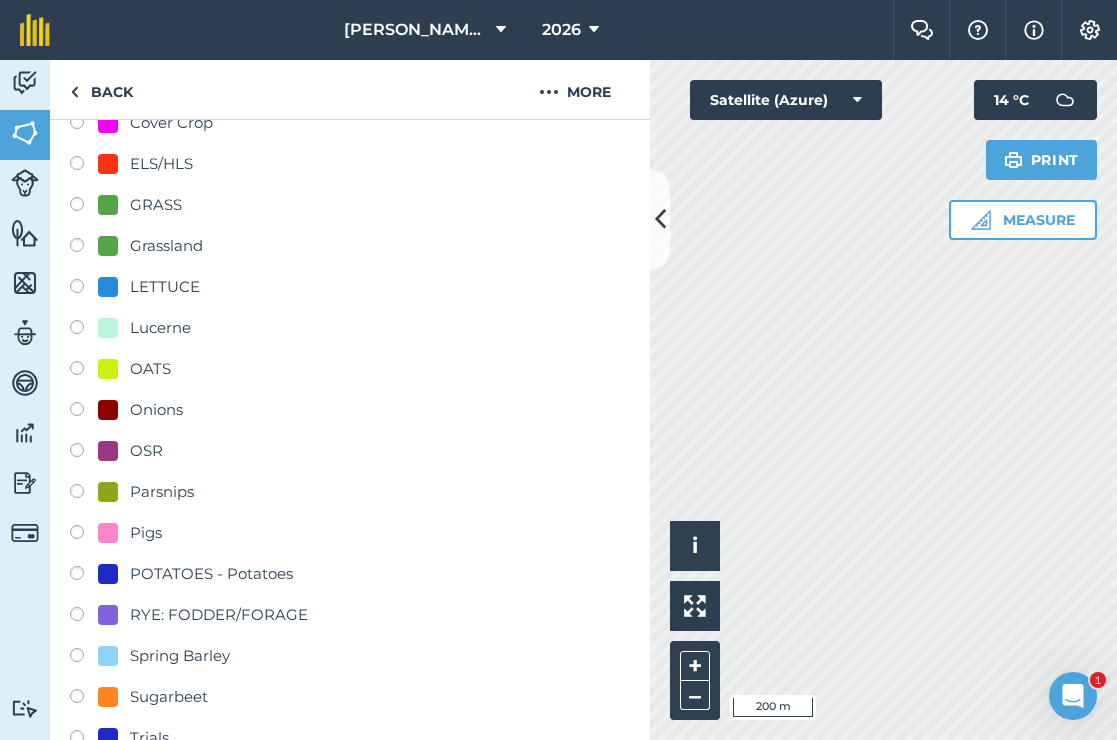 scroll, scrollTop: 407, scrollLeft: 0, axis: vertical 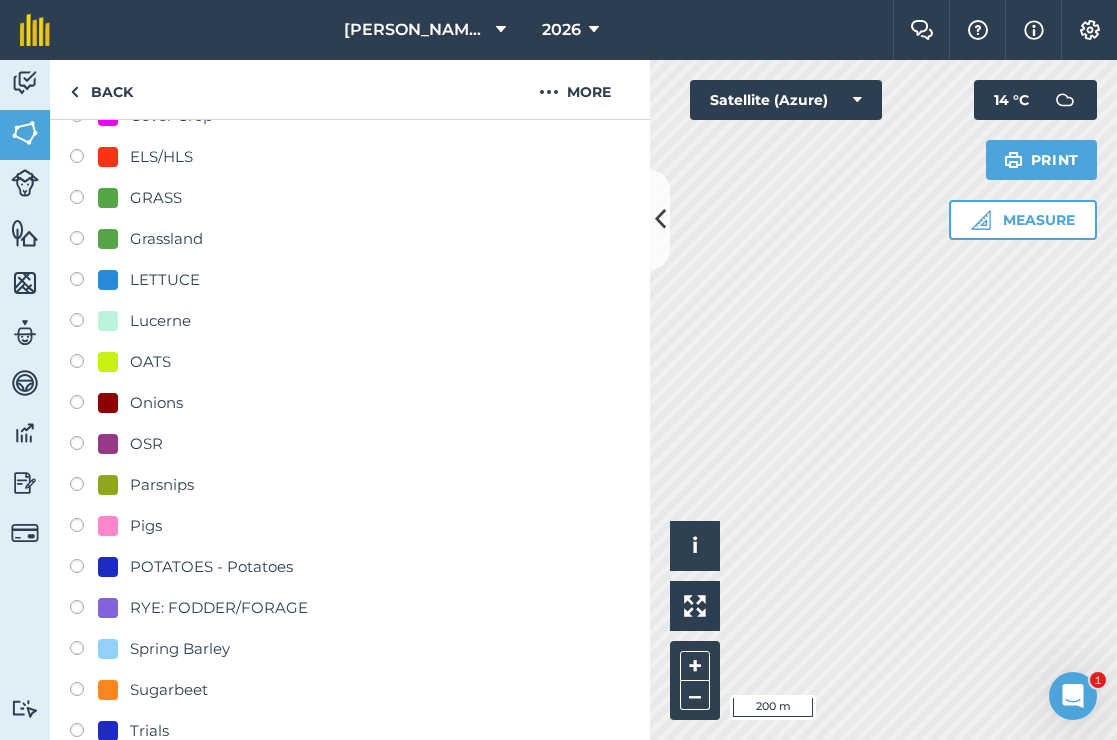 click at bounding box center (84, 569) 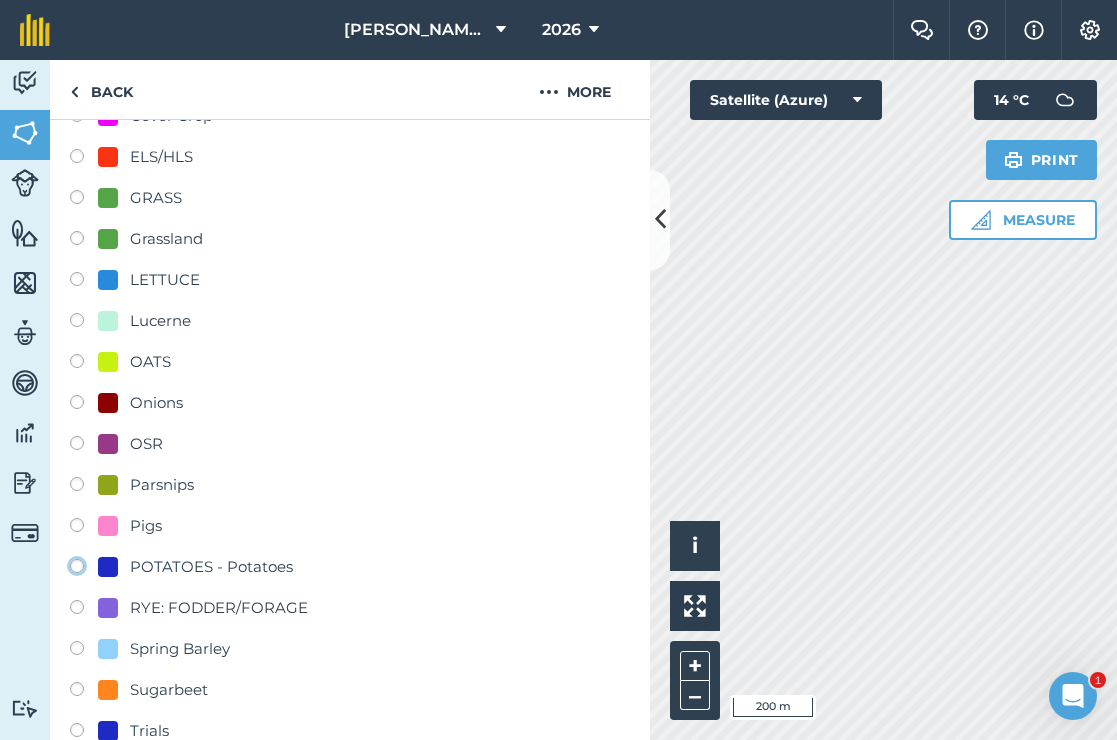 click on "POTATOES - Potatoes" at bounding box center [-9923, 565] 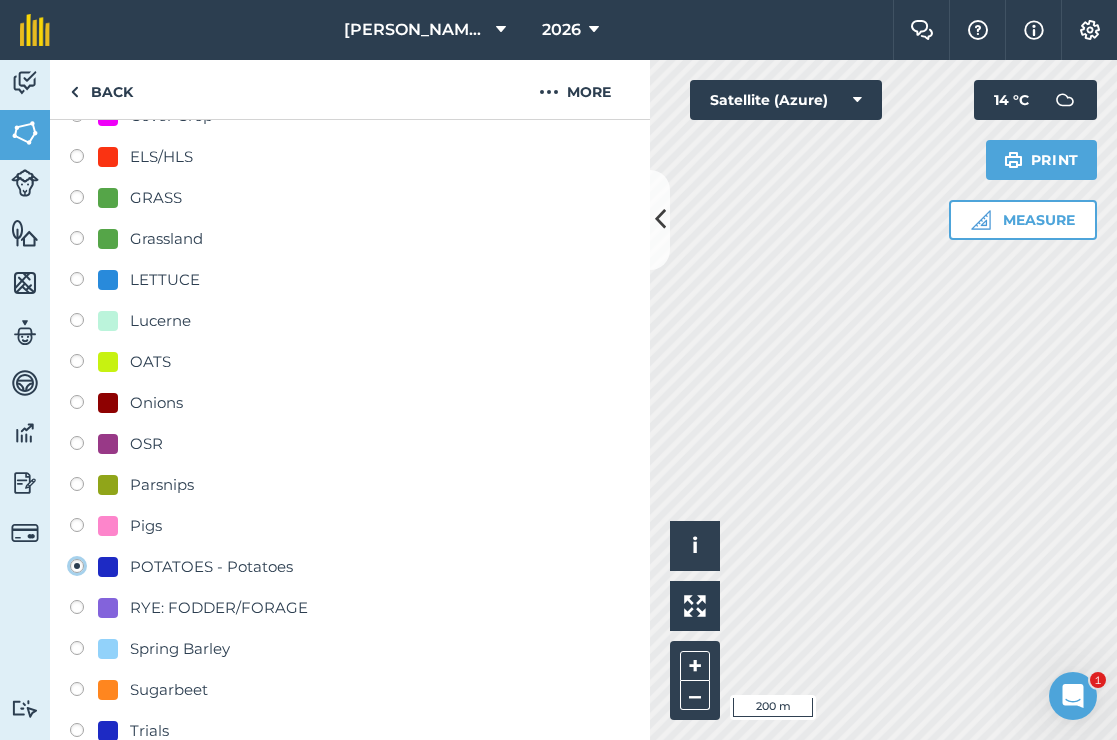 radio on "true" 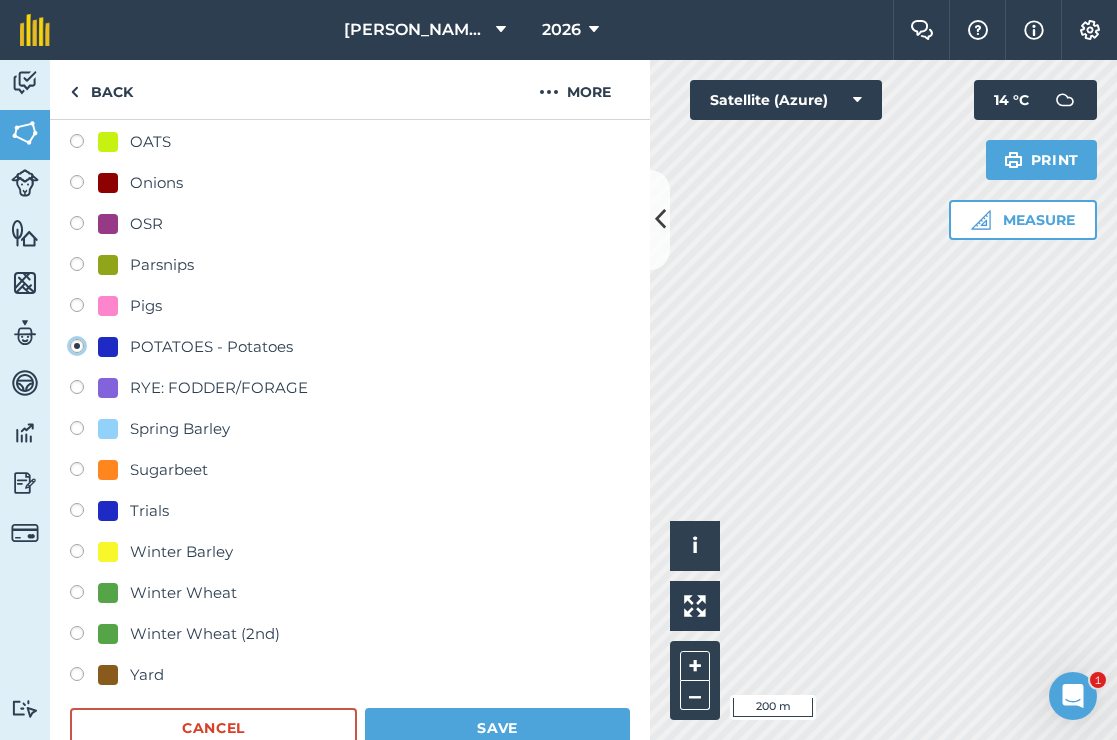 scroll, scrollTop: 646, scrollLeft: 0, axis: vertical 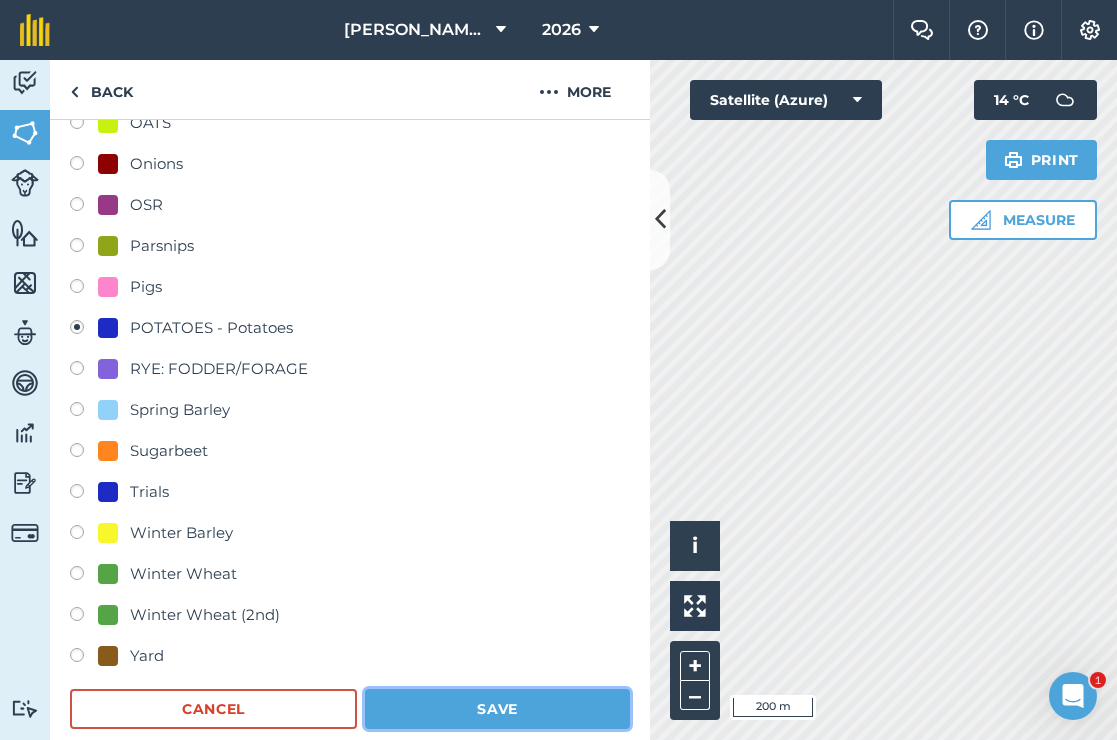 click on "Save" at bounding box center [497, 709] 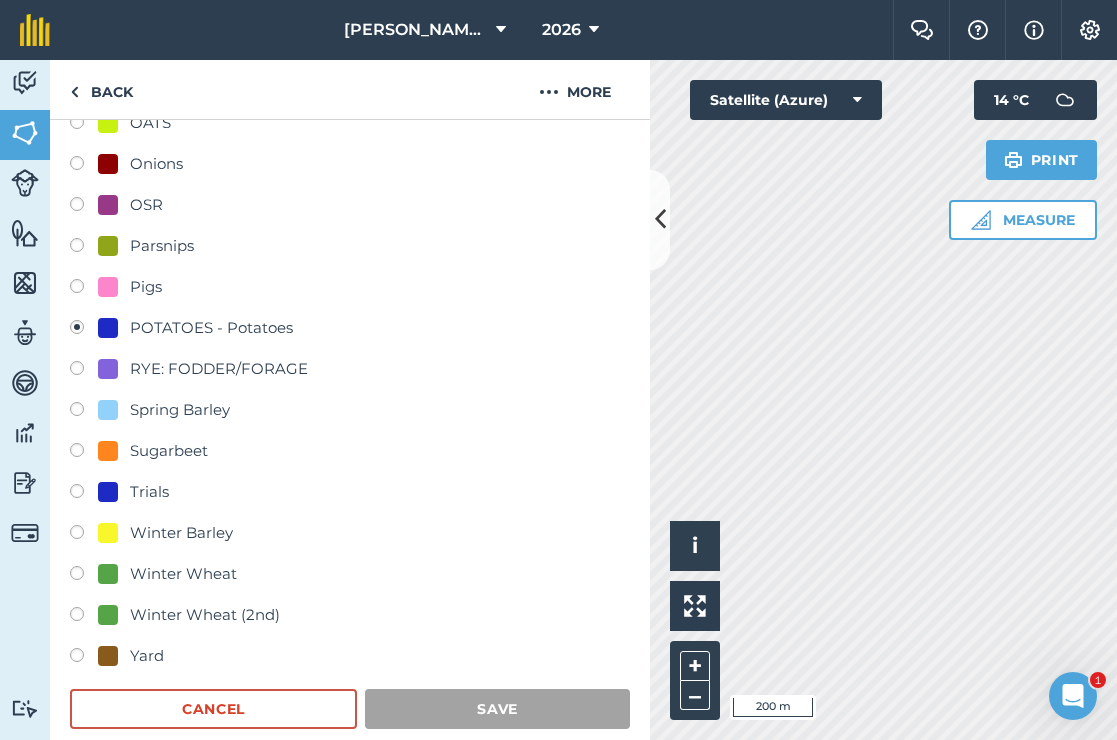 scroll, scrollTop: 201, scrollLeft: 0, axis: vertical 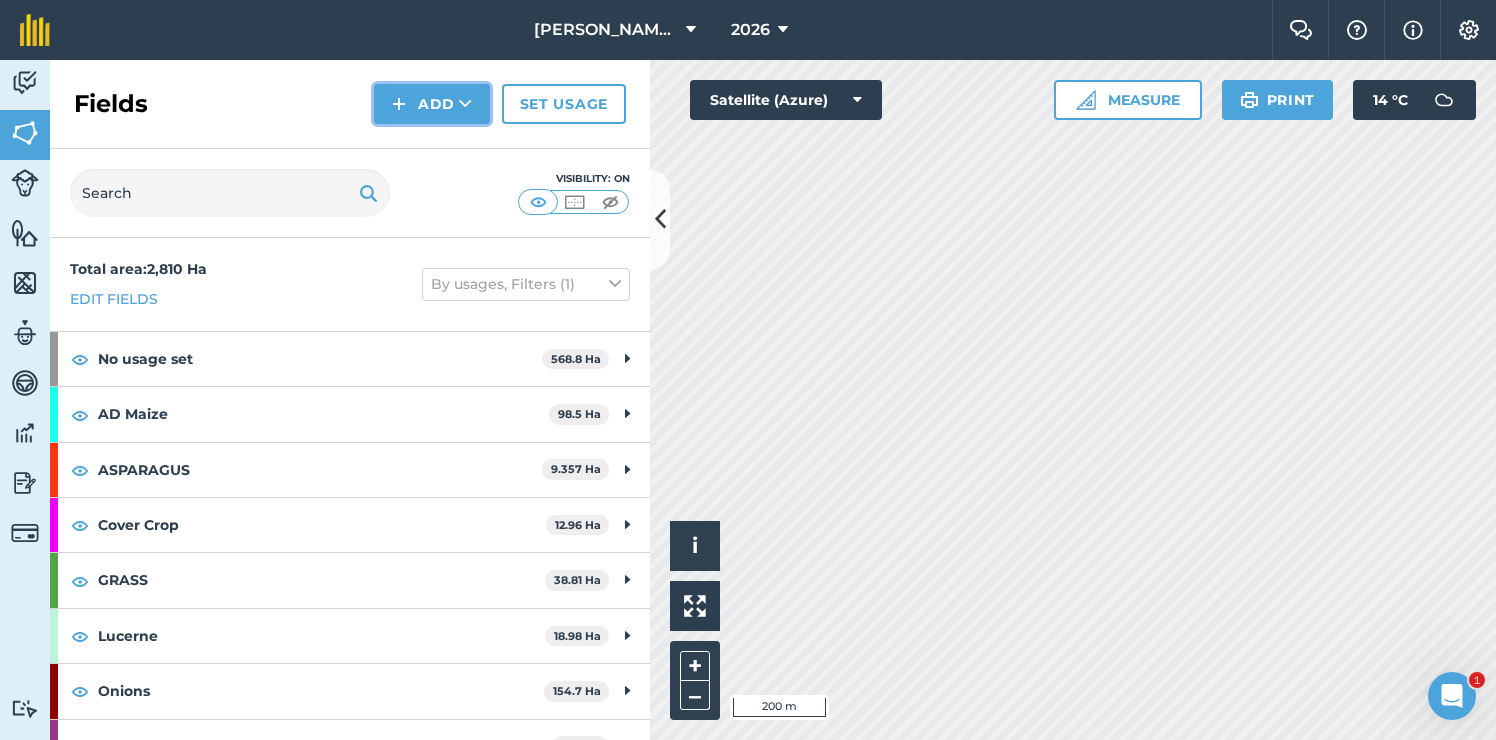 click on "Add" at bounding box center [432, 104] 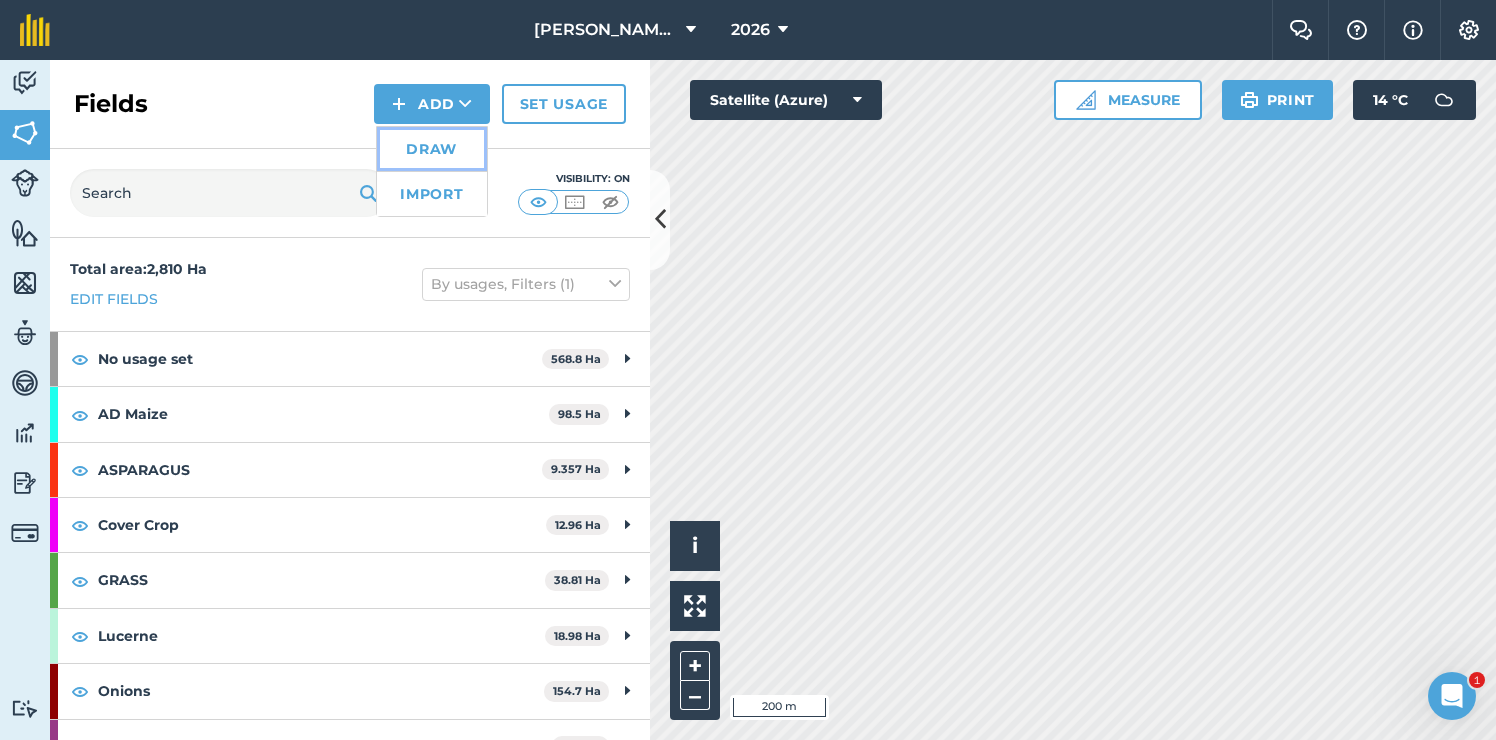 click on "Draw" at bounding box center (432, 149) 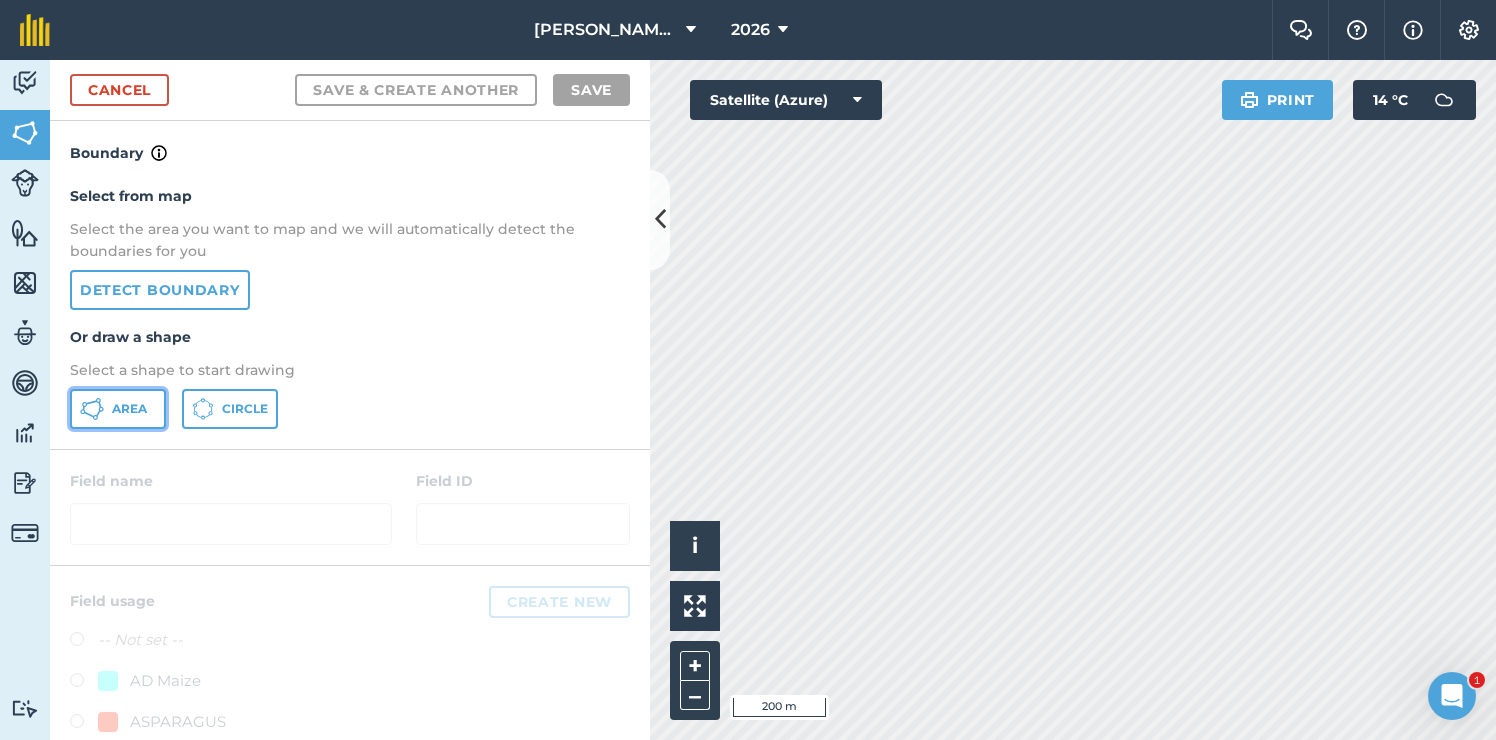 click on "Area" at bounding box center [129, 409] 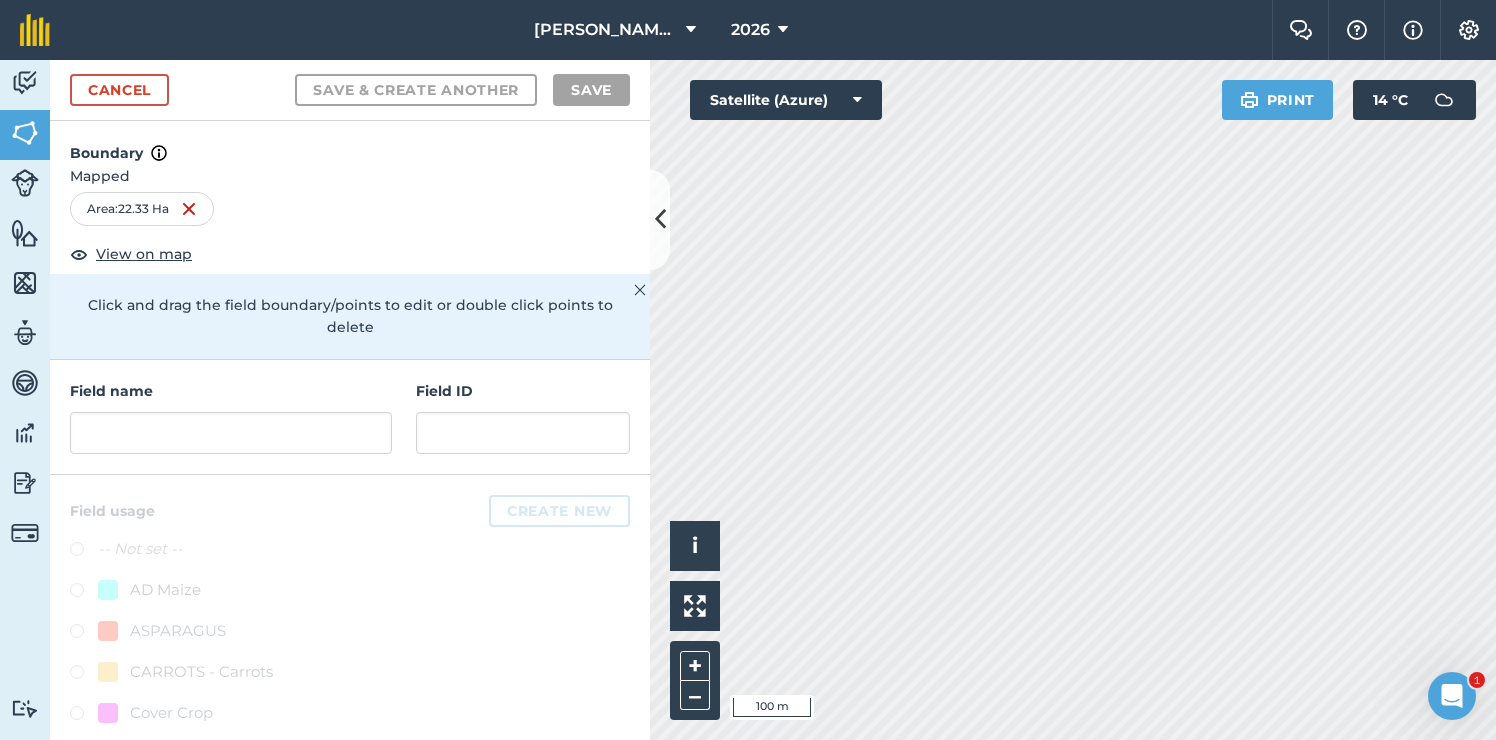 click on "Field name" at bounding box center [231, 417] 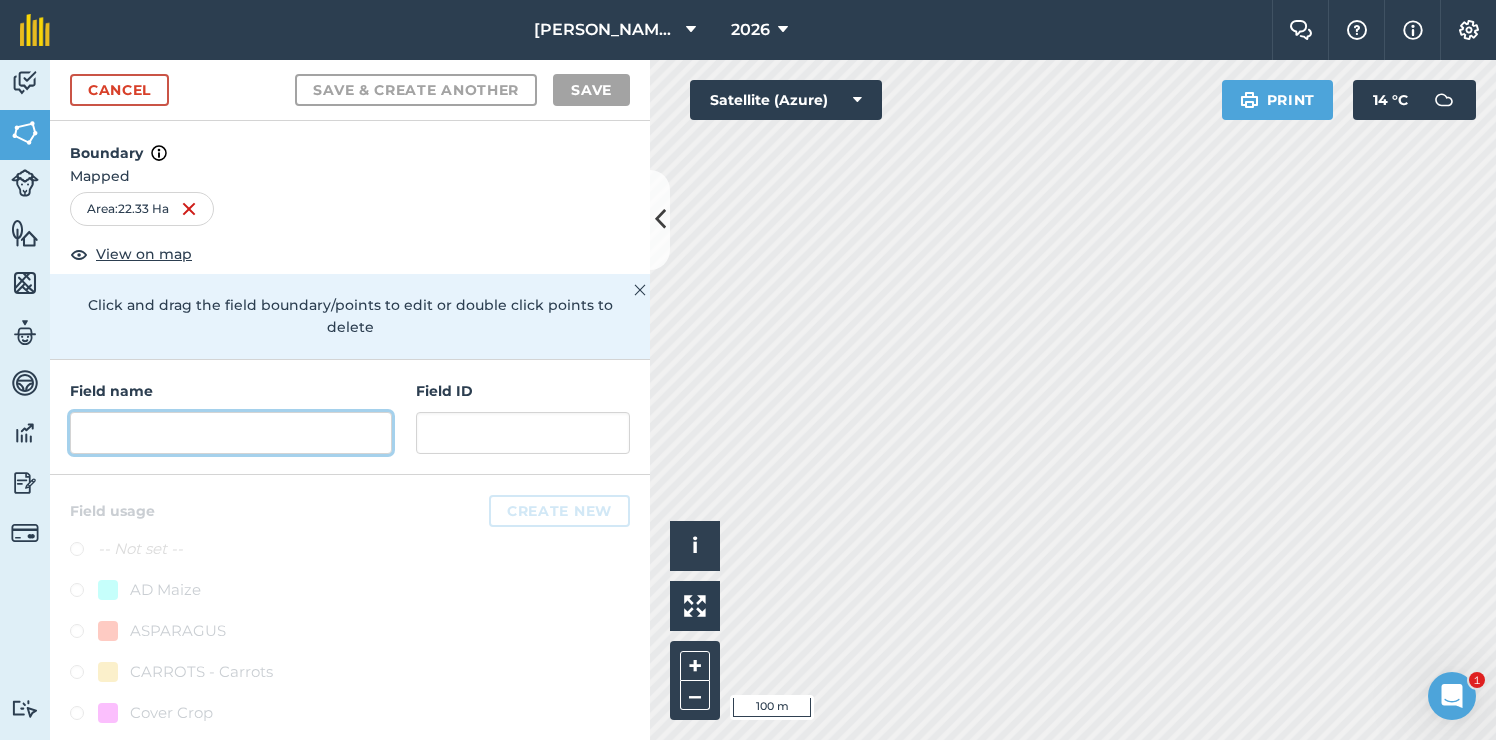 click at bounding box center [231, 433] 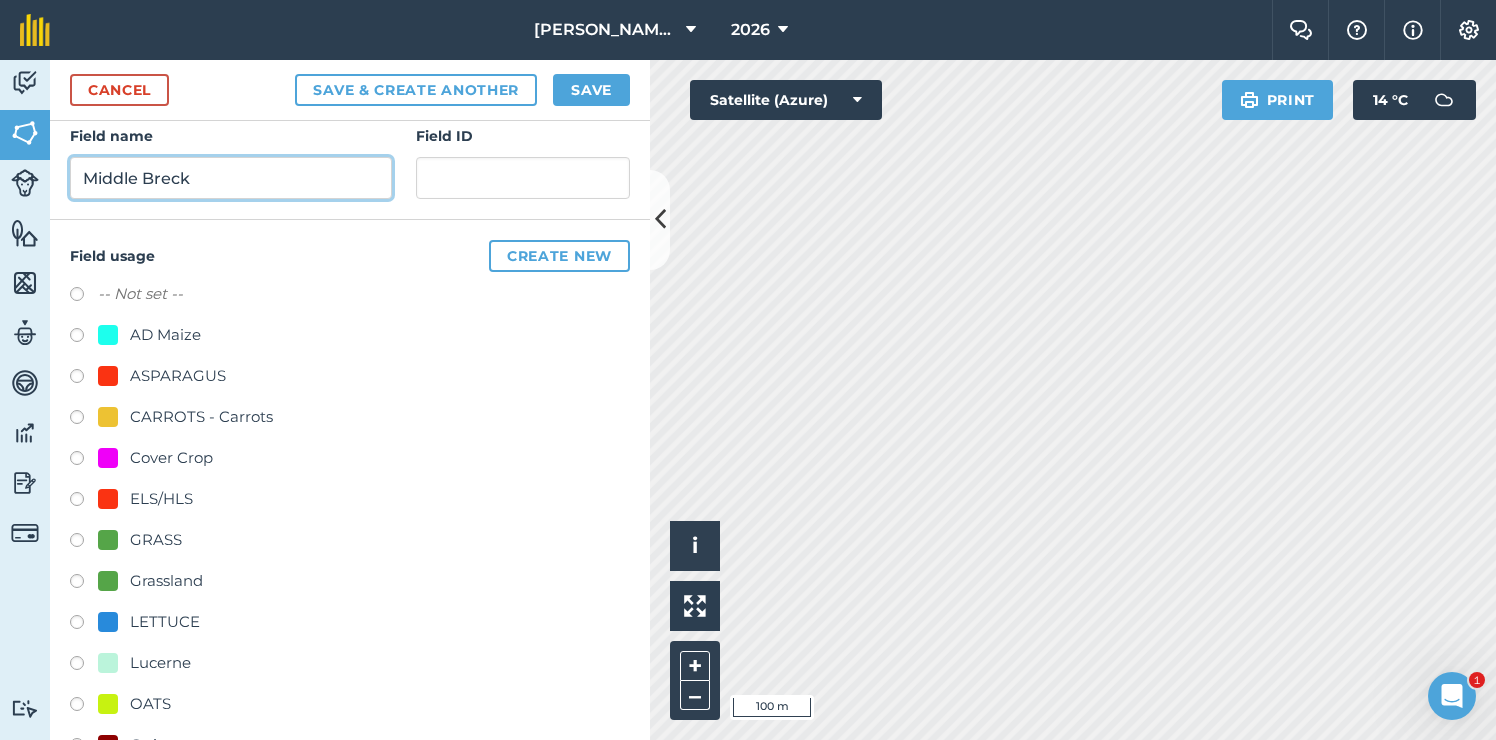 scroll, scrollTop: 265, scrollLeft: 0, axis: vertical 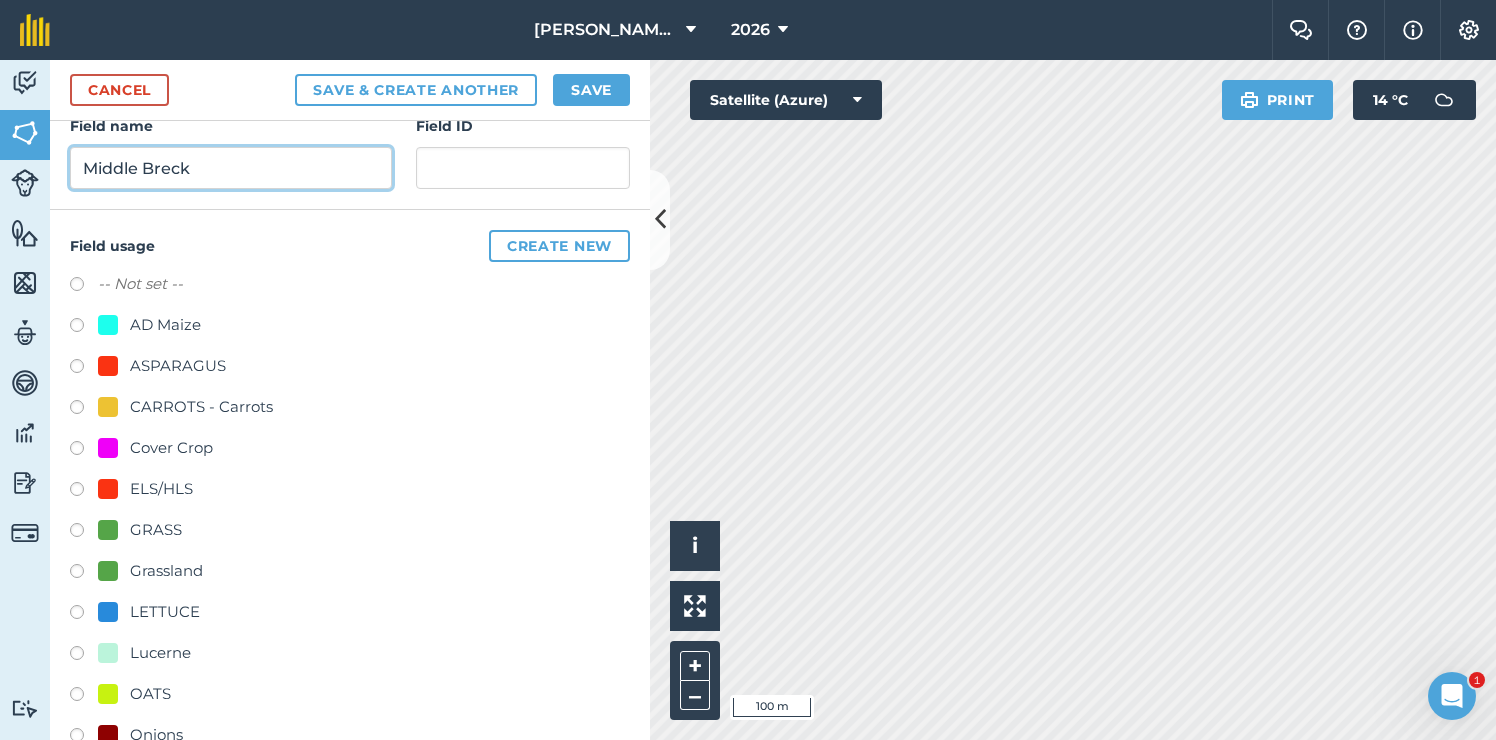 type on "Middle Breck" 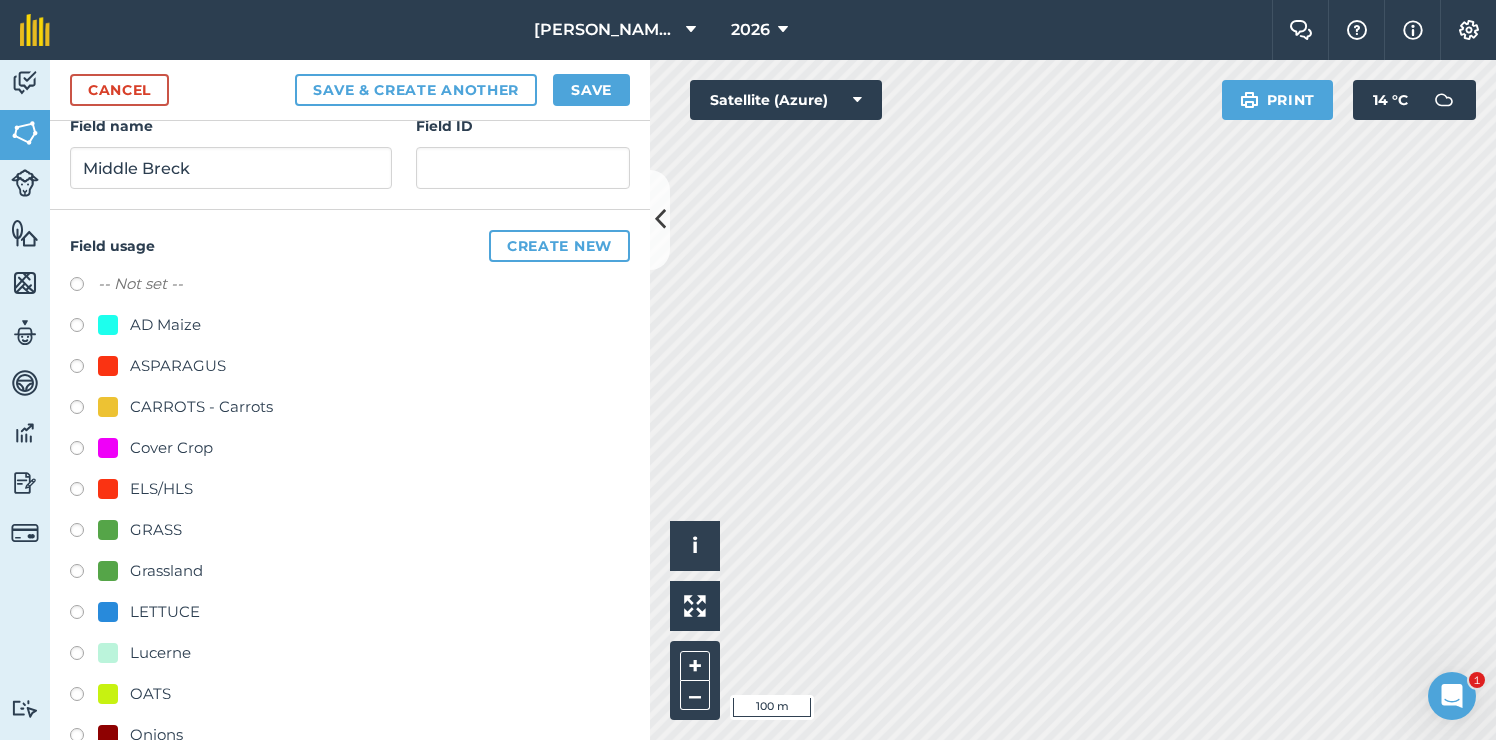 click at bounding box center [84, 738] 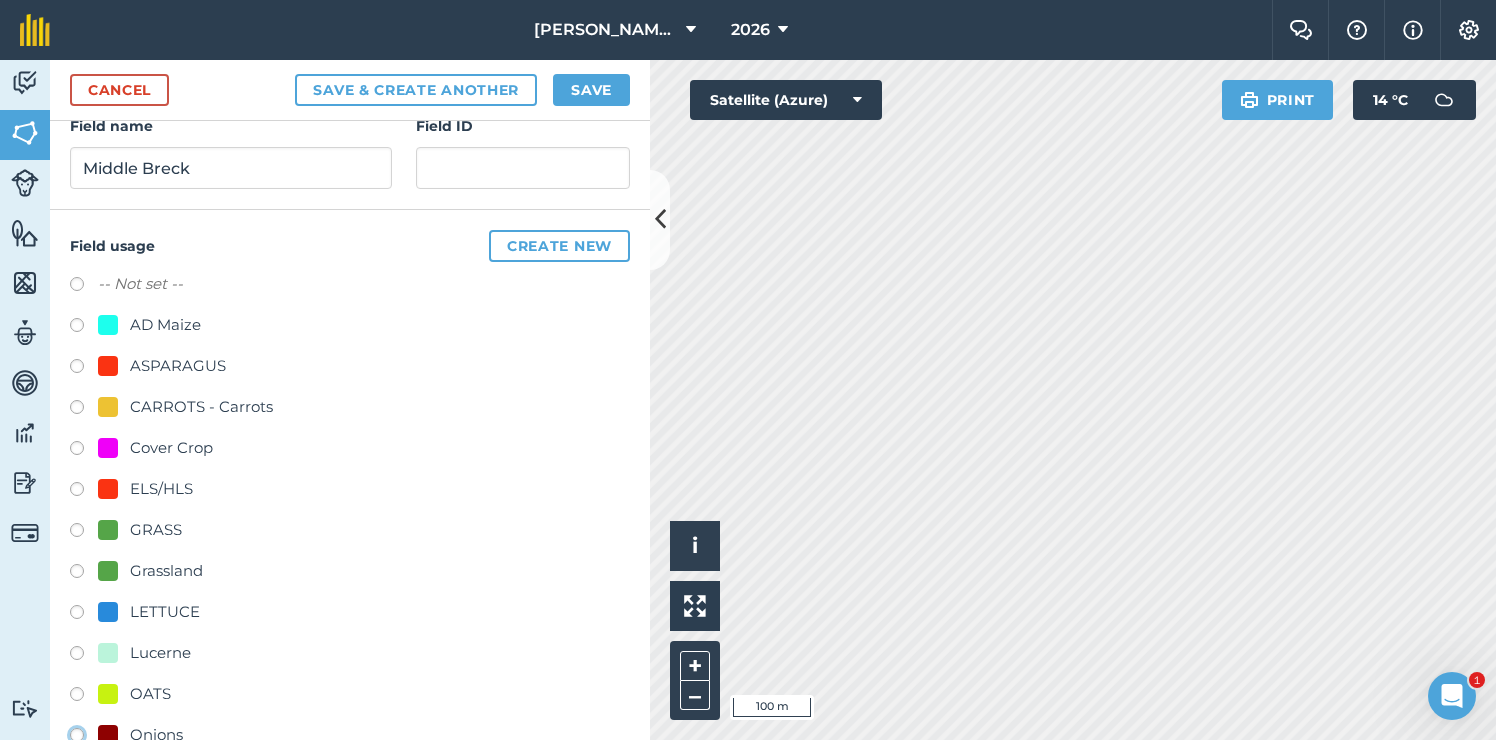 click on "Onions" at bounding box center (-9923, 734) 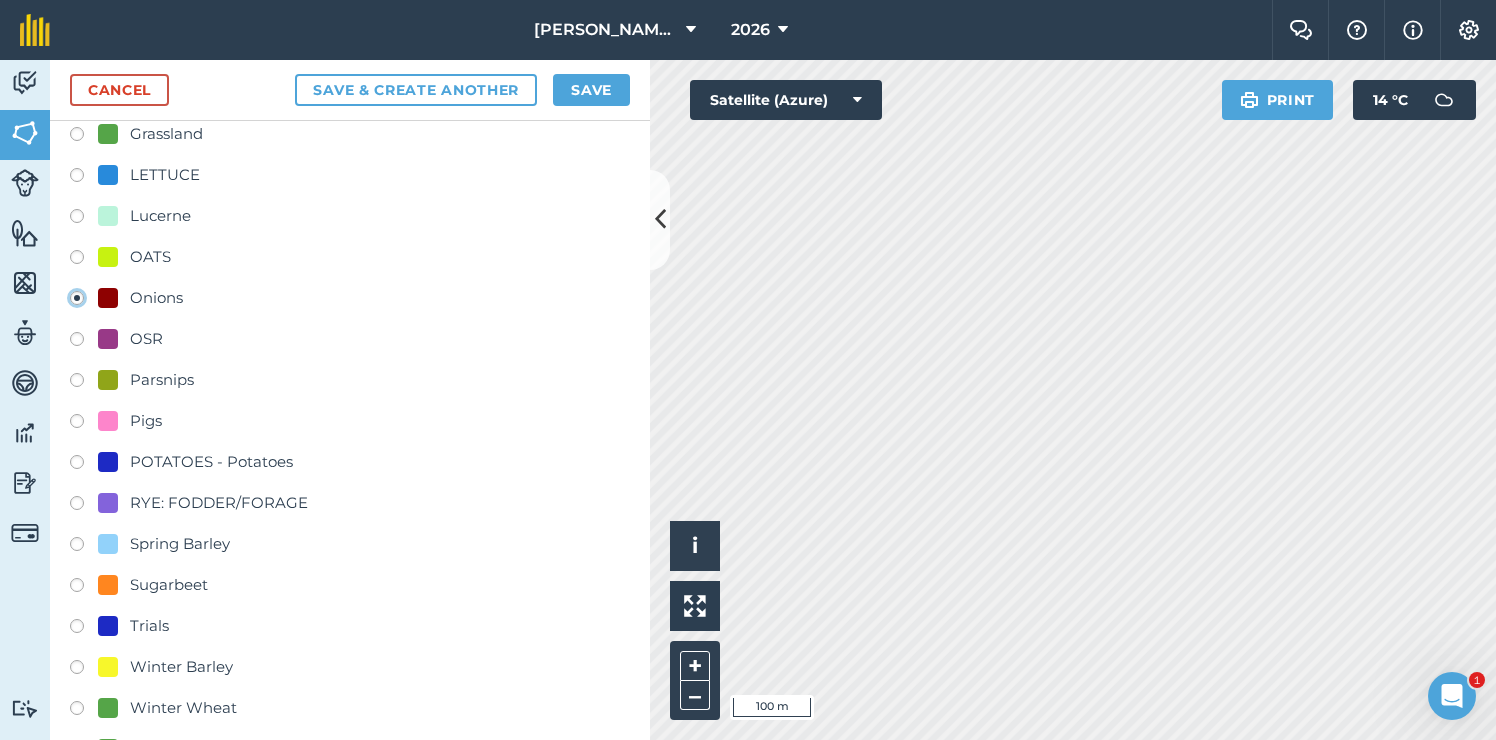 scroll, scrollTop: 780, scrollLeft: 0, axis: vertical 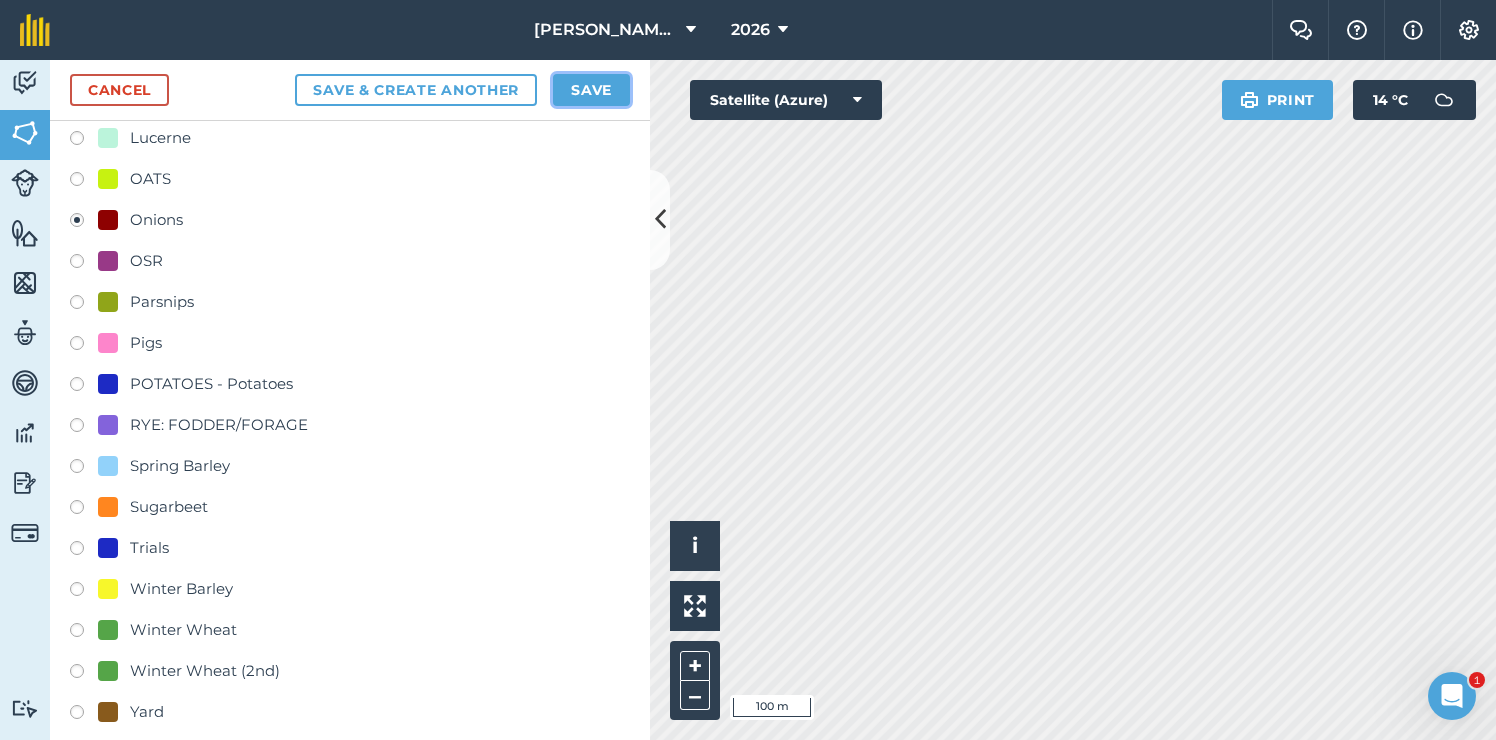 click on "Save" at bounding box center [591, 90] 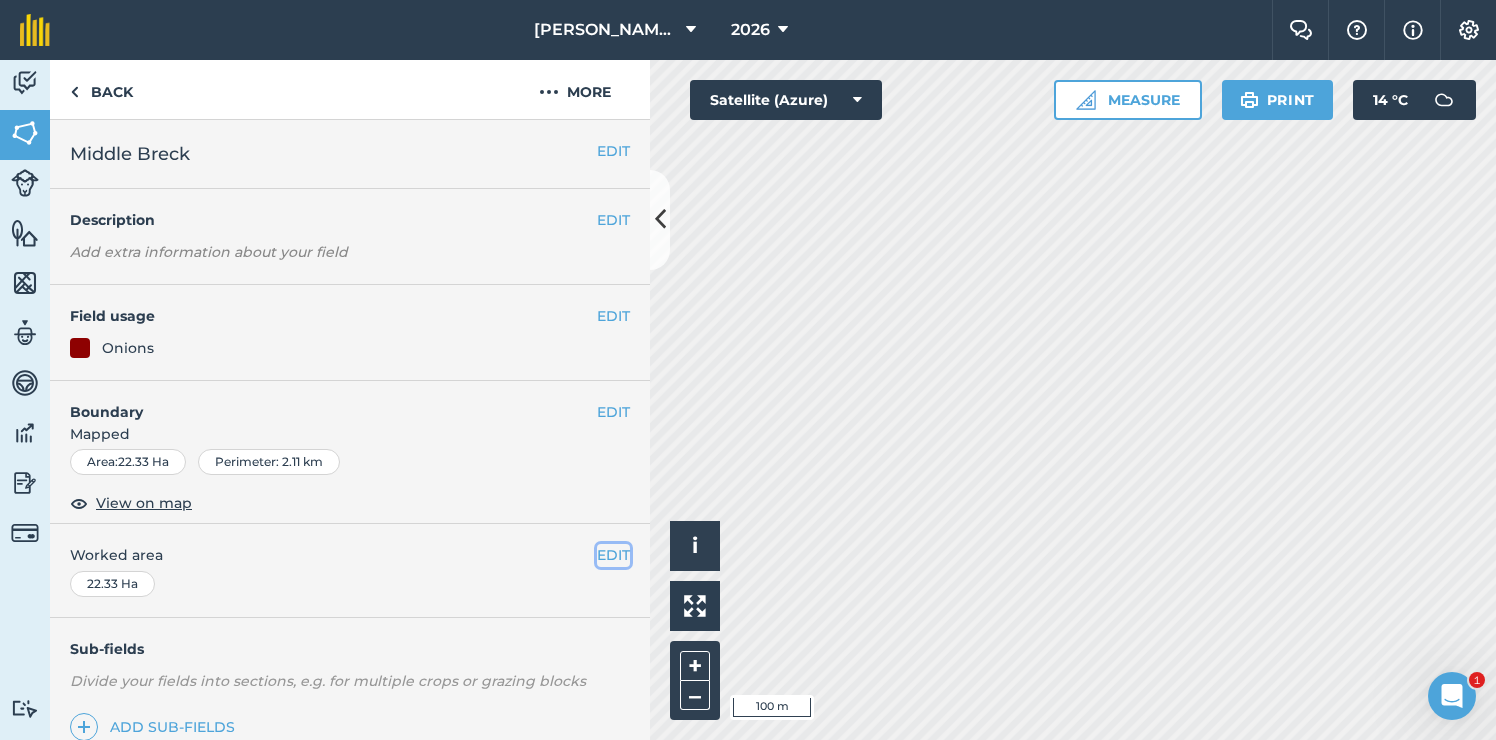 click on "EDIT" at bounding box center [613, 555] 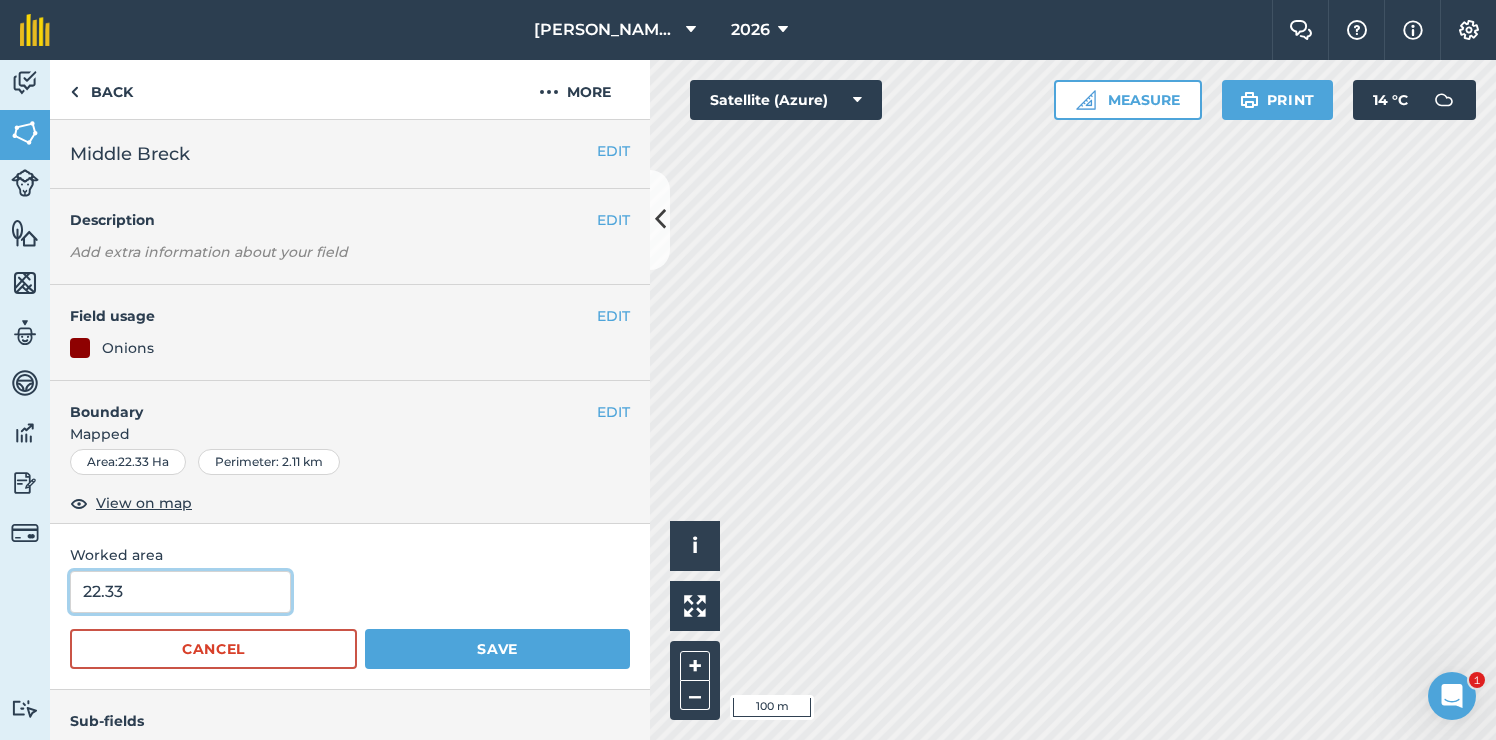 drag, startPoint x: 134, startPoint y: 595, endPoint x: 105, endPoint y: 591, distance: 29.274563 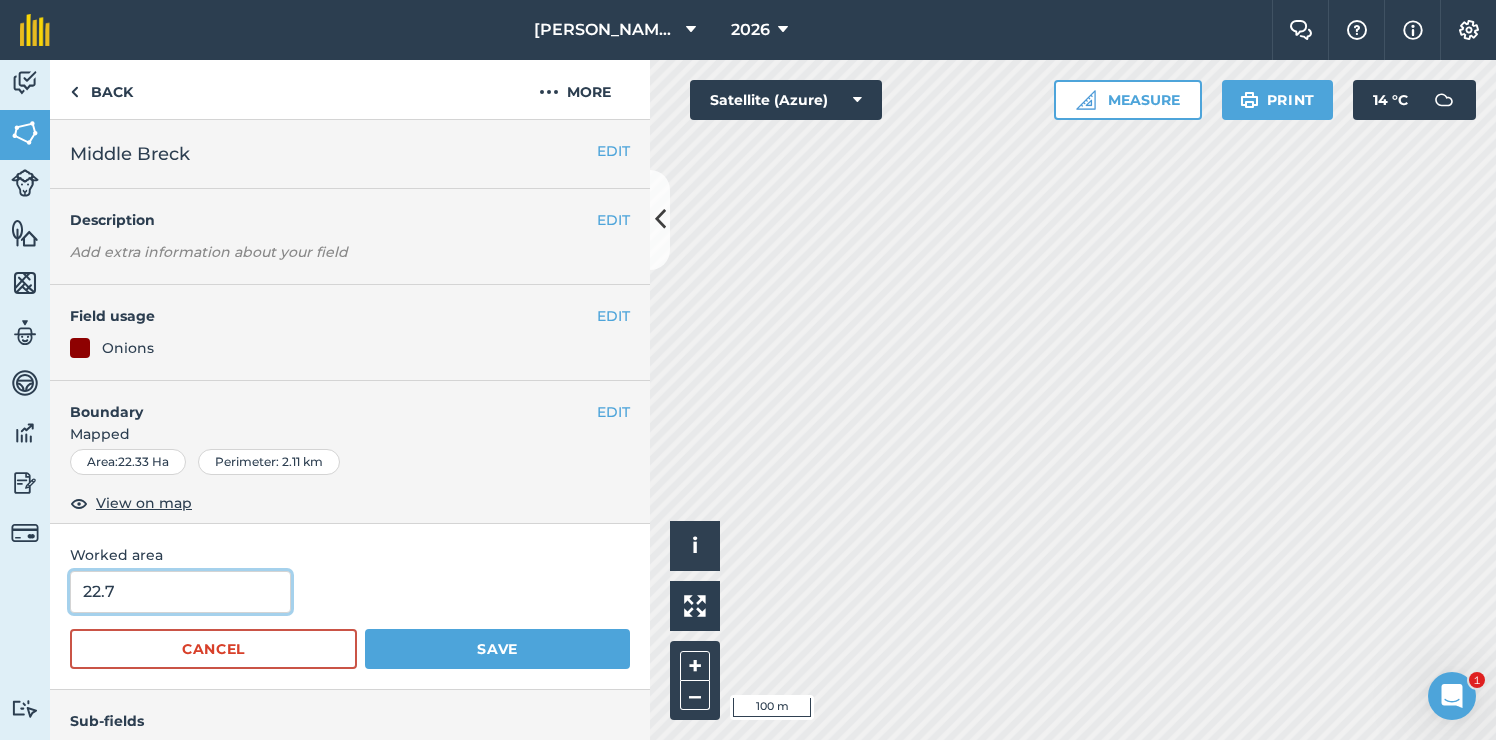 type on "22.7" 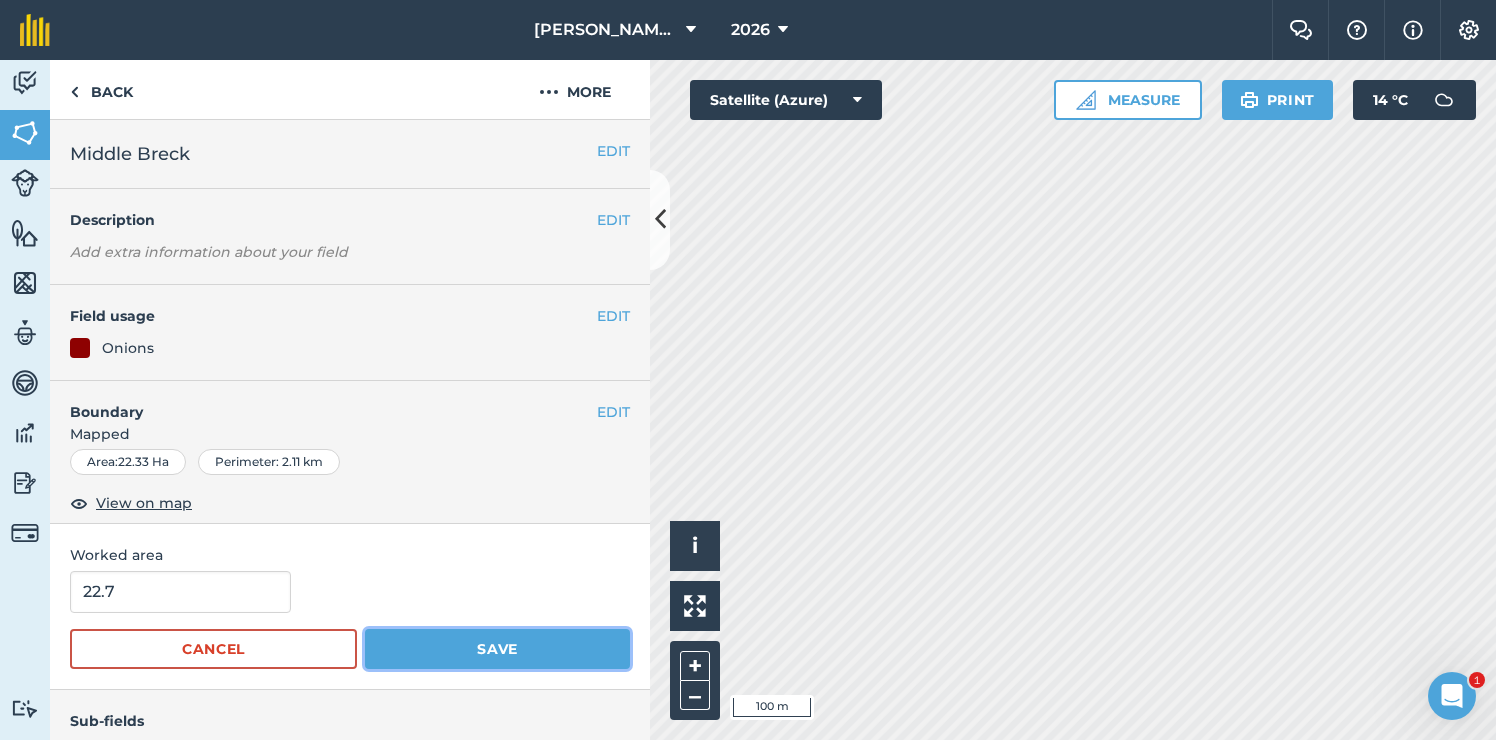 click on "Save" at bounding box center (497, 649) 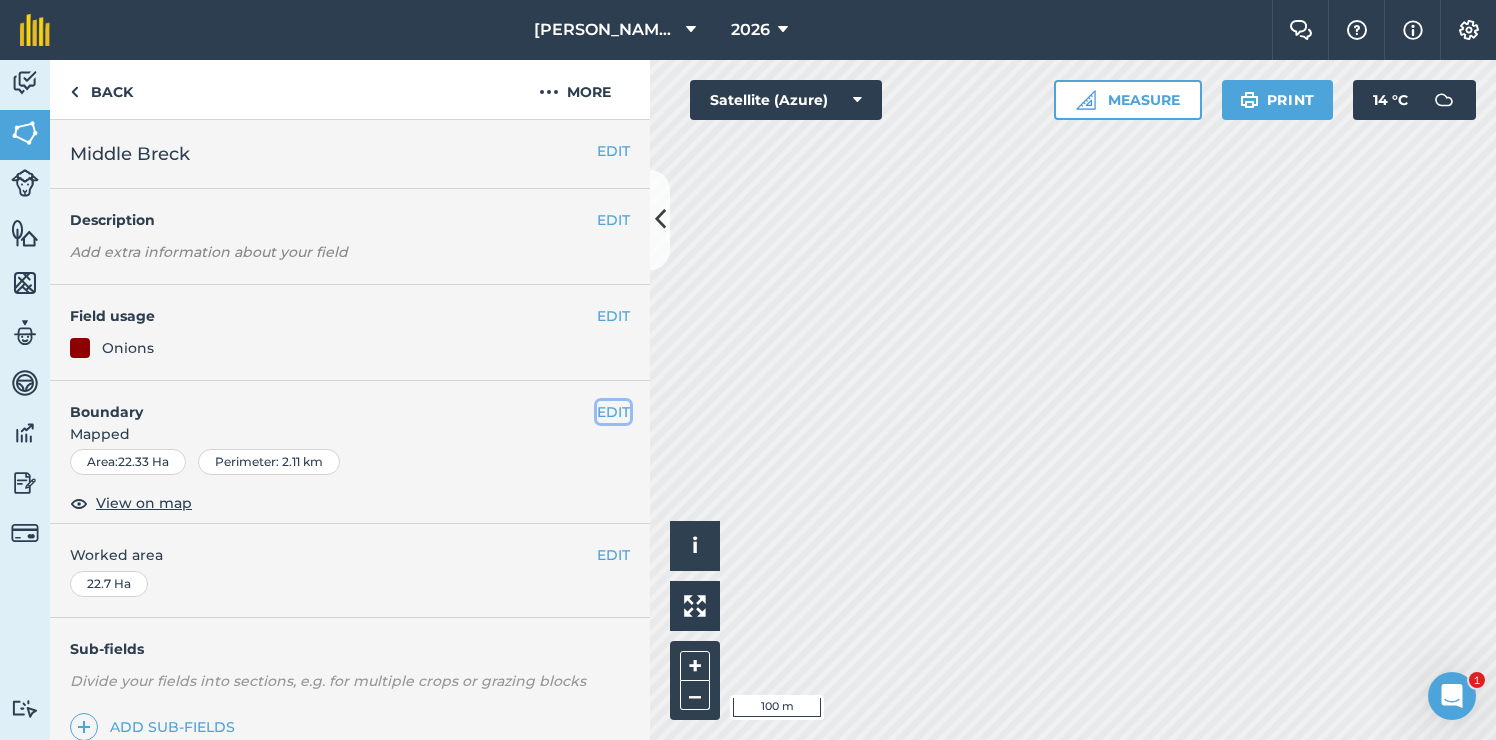 click on "EDIT" at bounding box center [613, 412] 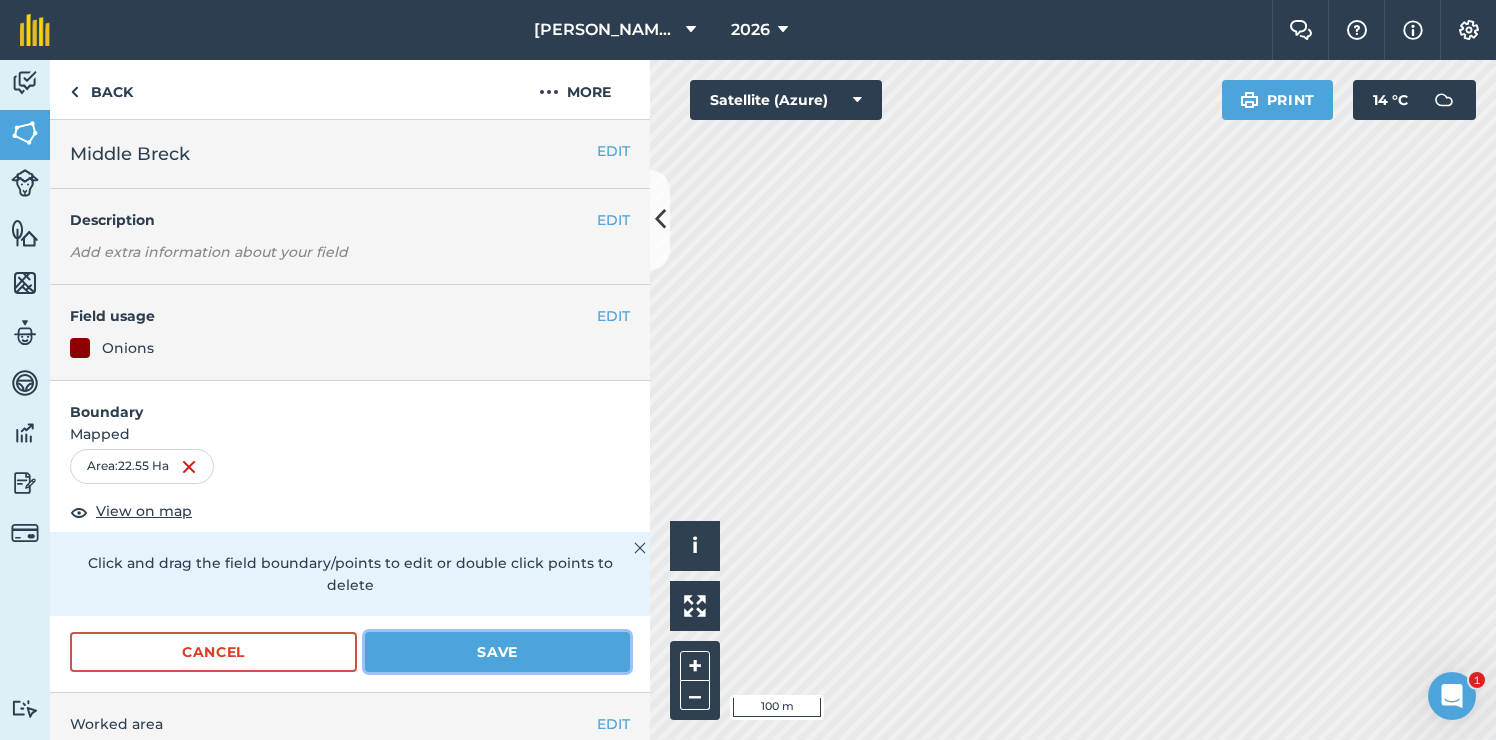 click on "Save" at bounding box center [497, 652] 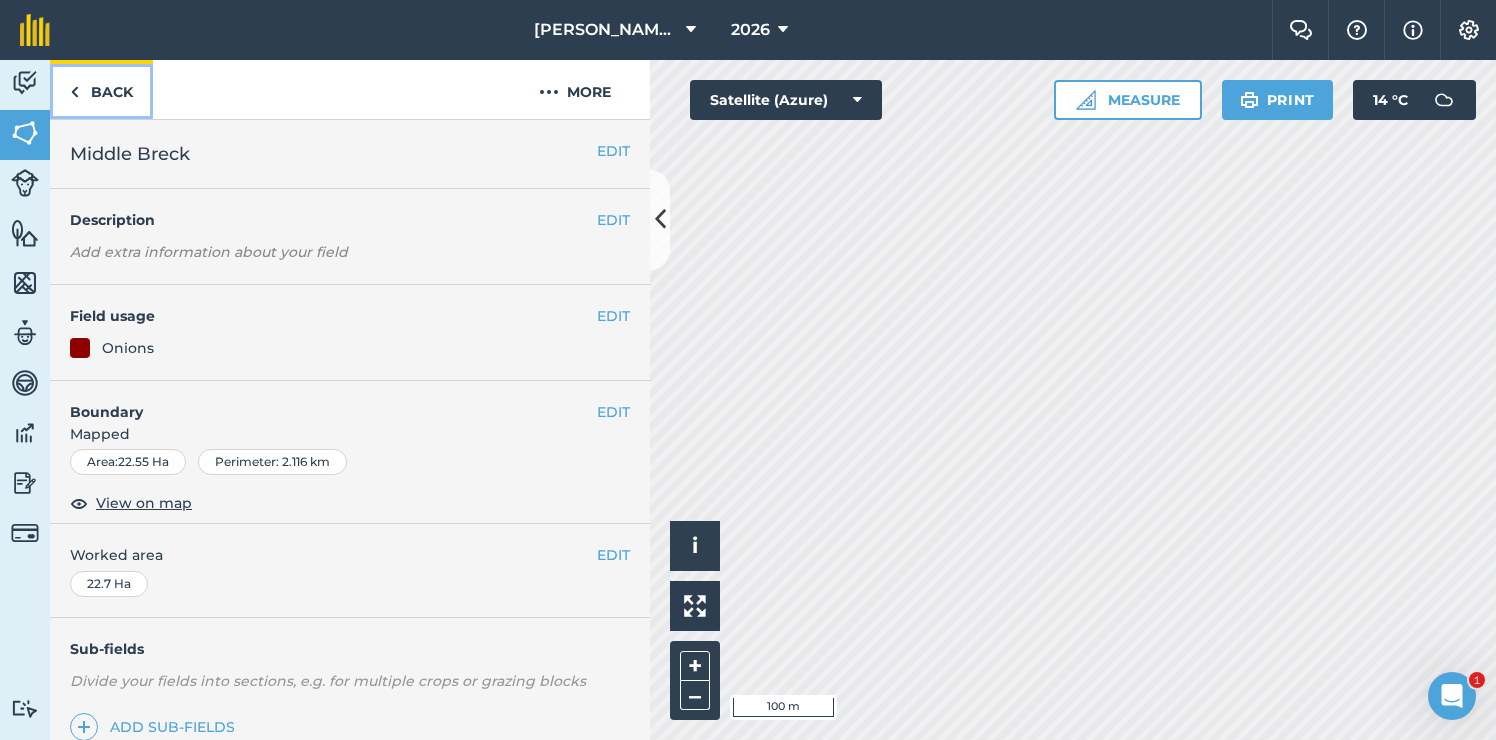 click on "Back" at bounding box center [101, 89] 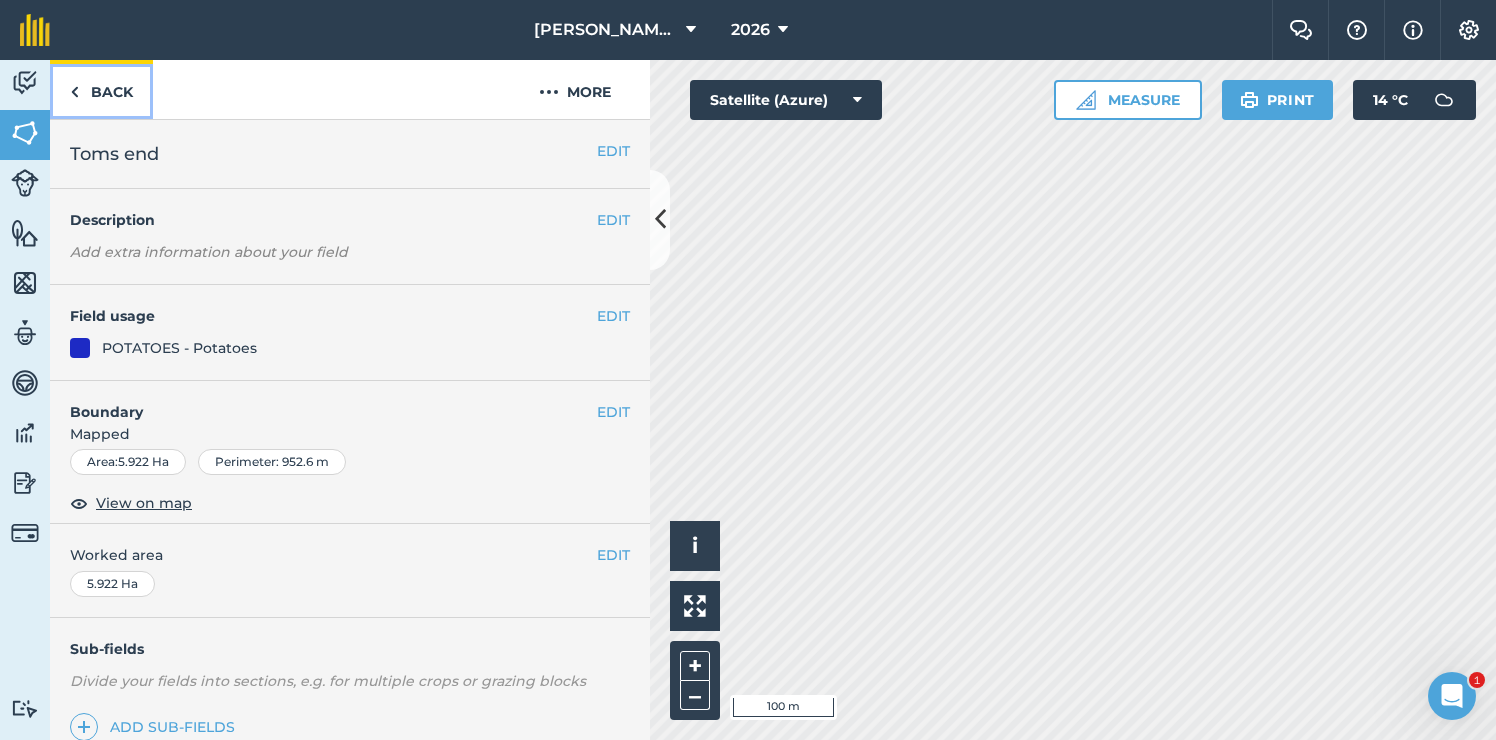 click on "Back" at bounding box center [101, 89] 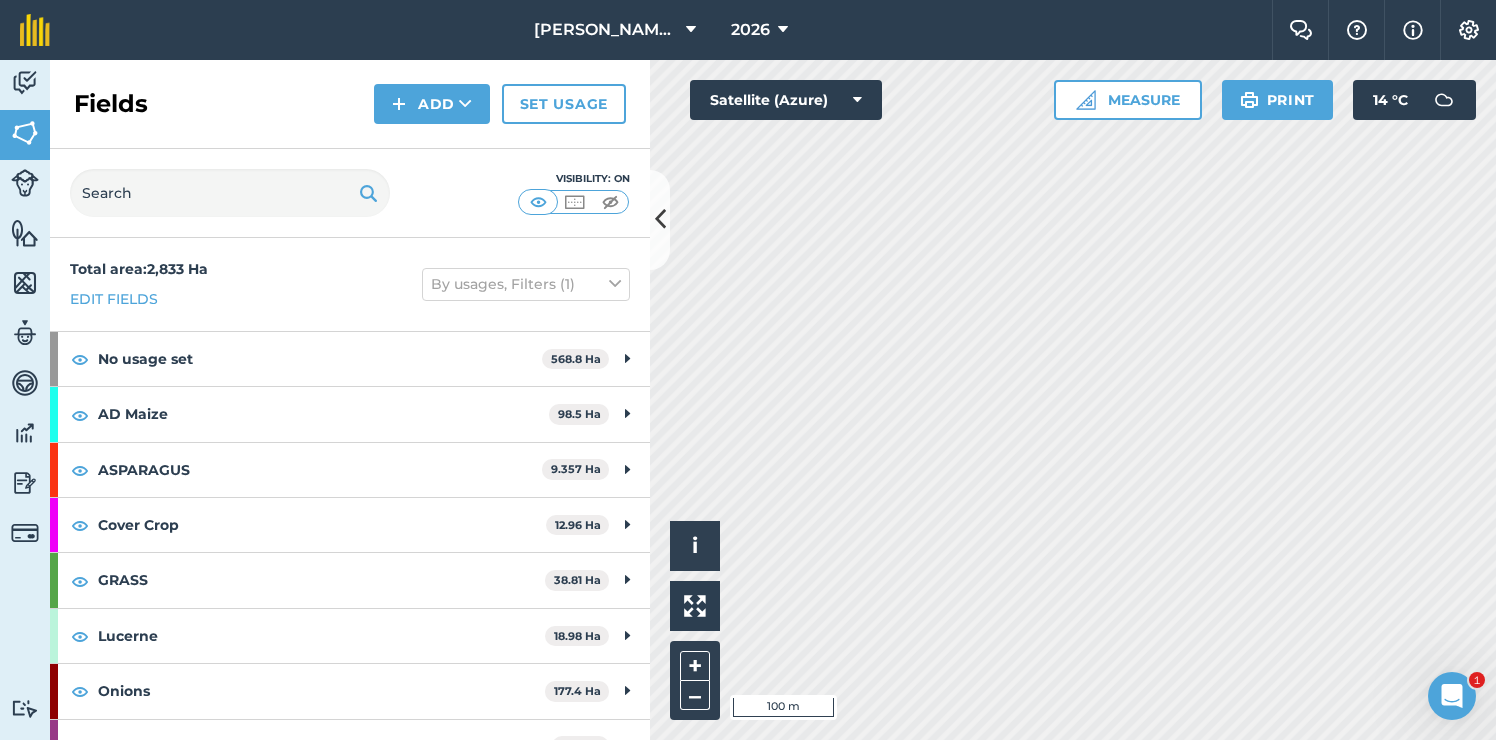 click on "Add" at bounding box center (438, 104) 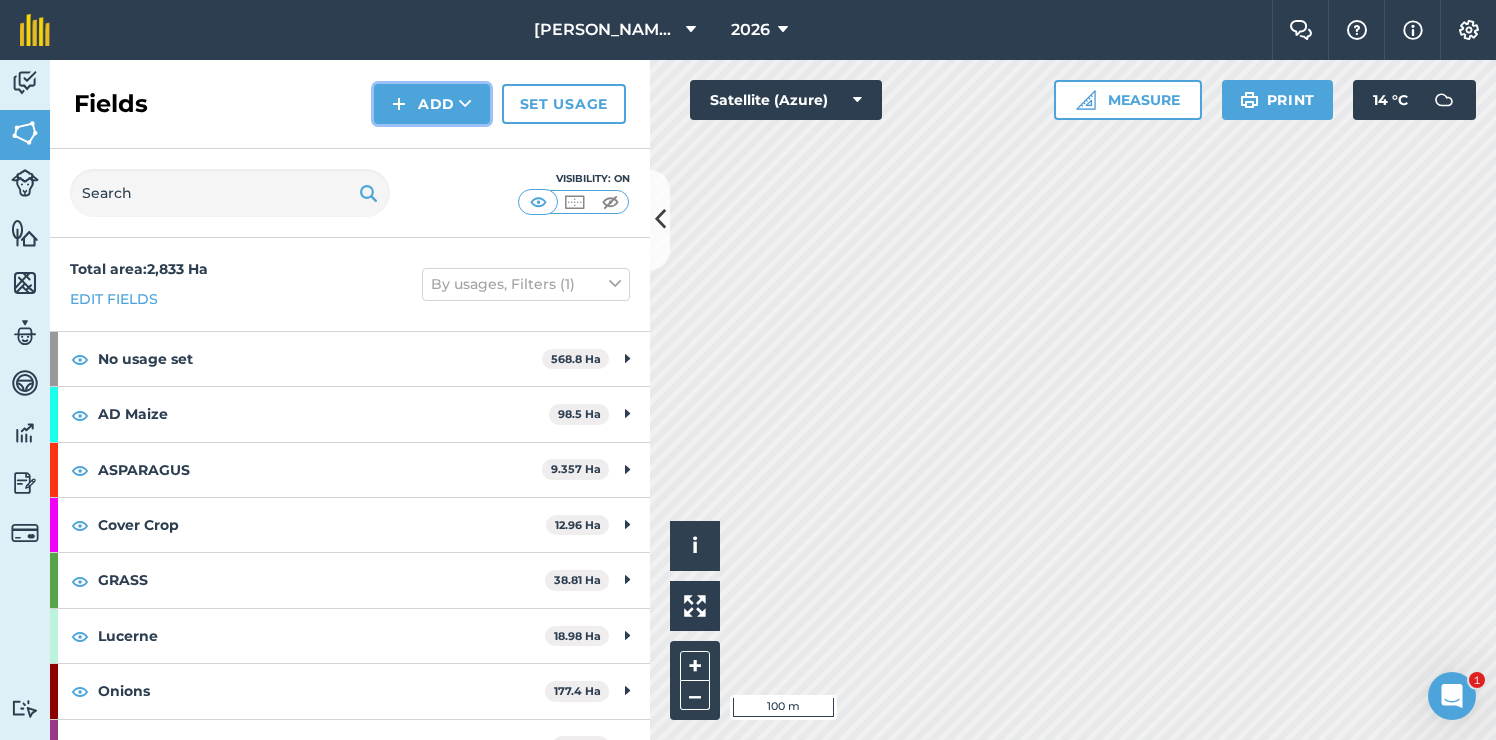 click on "Add" at bounding box center [432, 104] 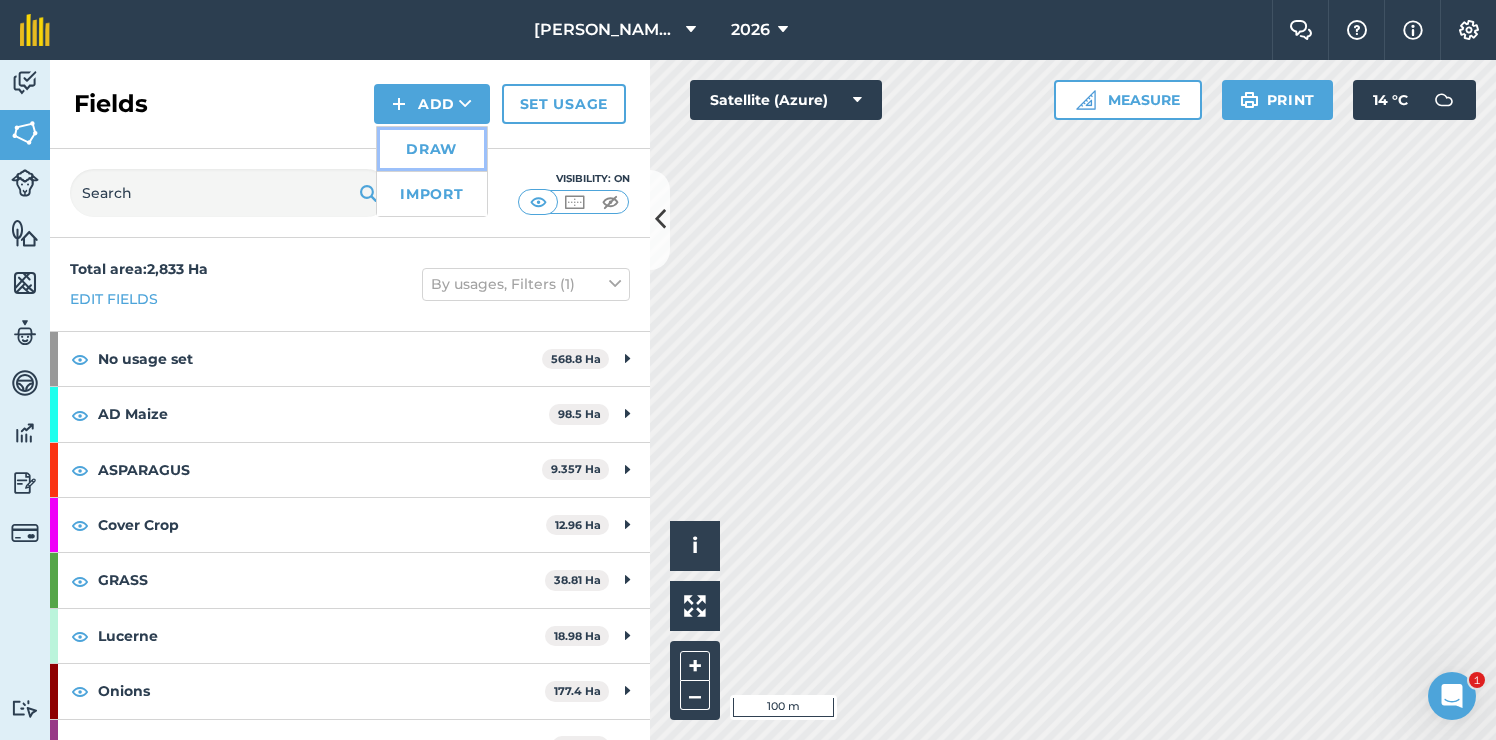 click on "Draw" at bounding box center [432, 149] 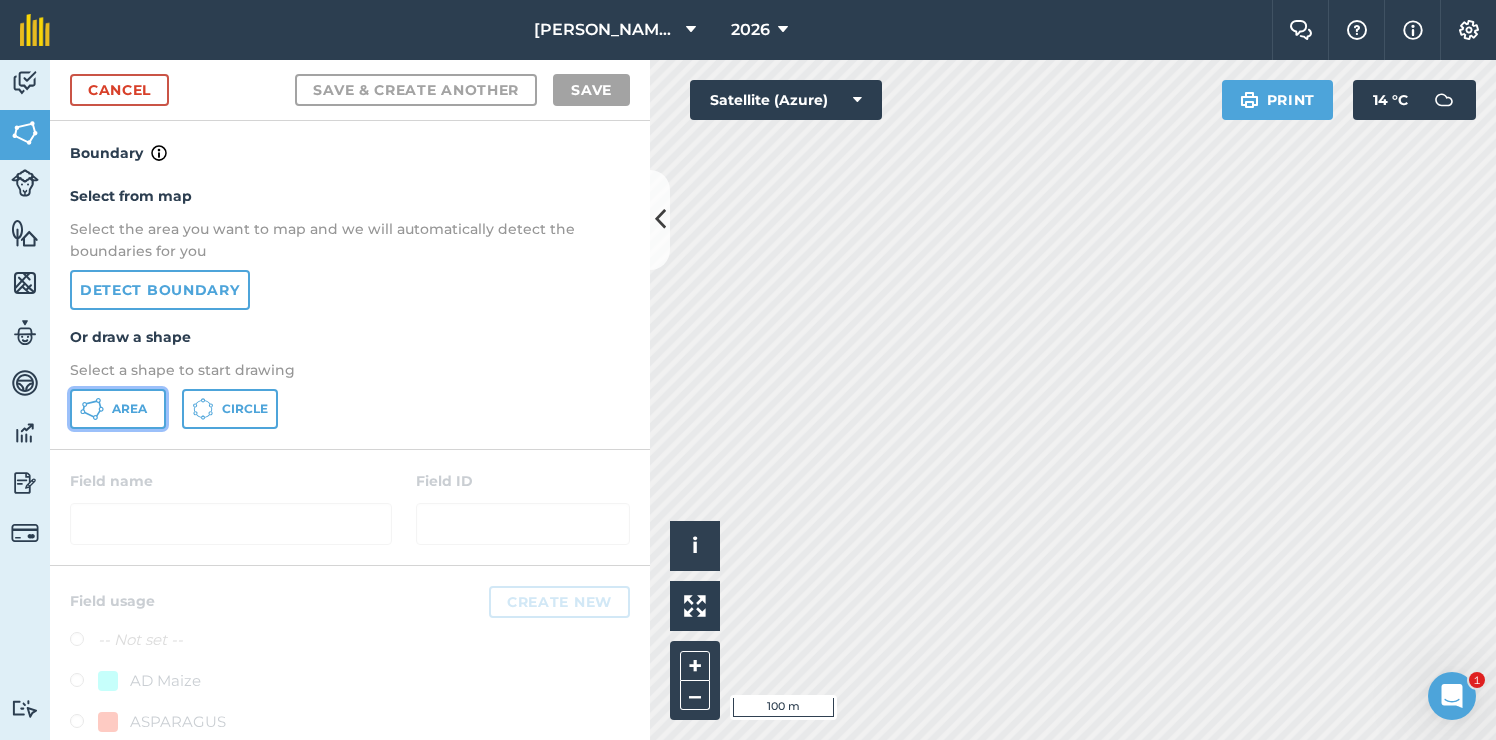 click on "Area" at bounding box center [129, 409] 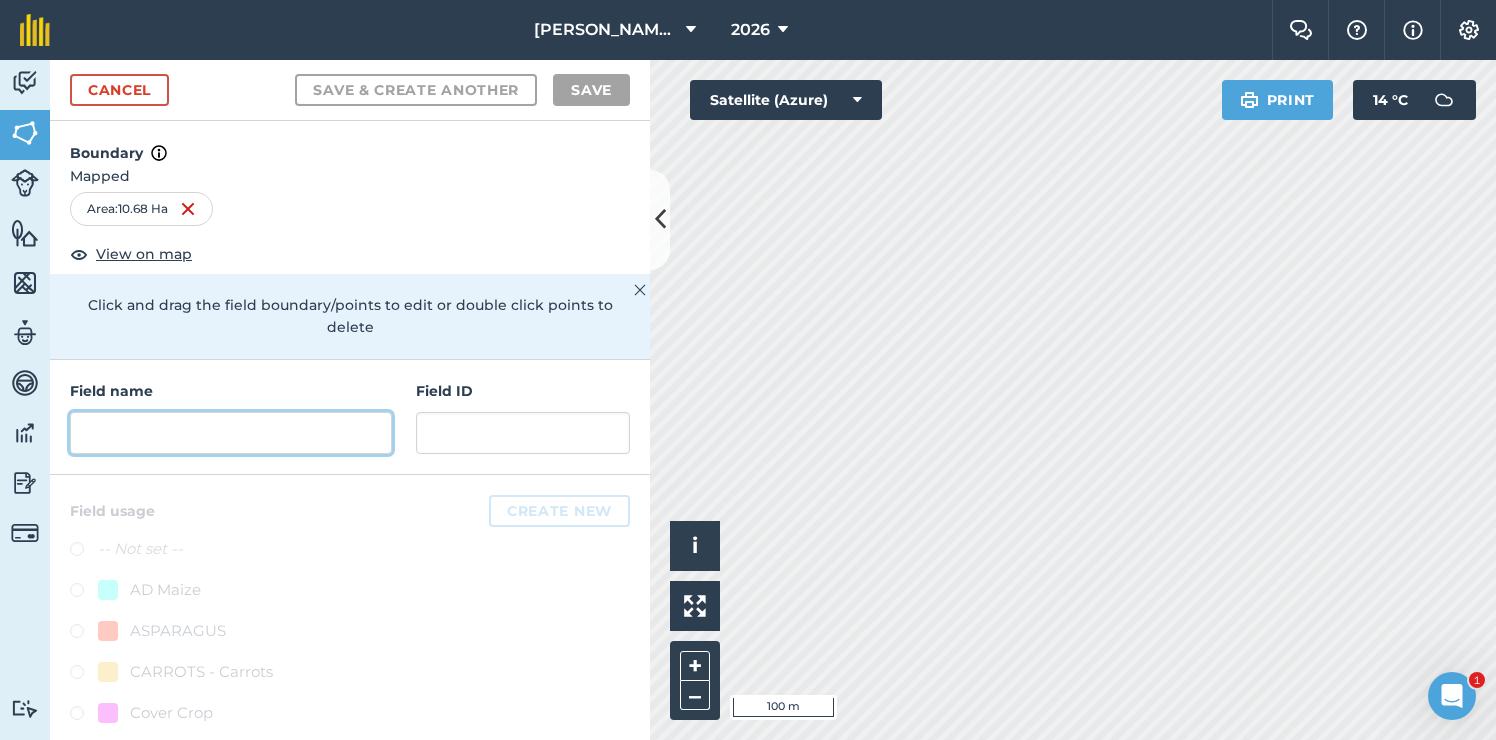 click at bounding box center [231, 433] 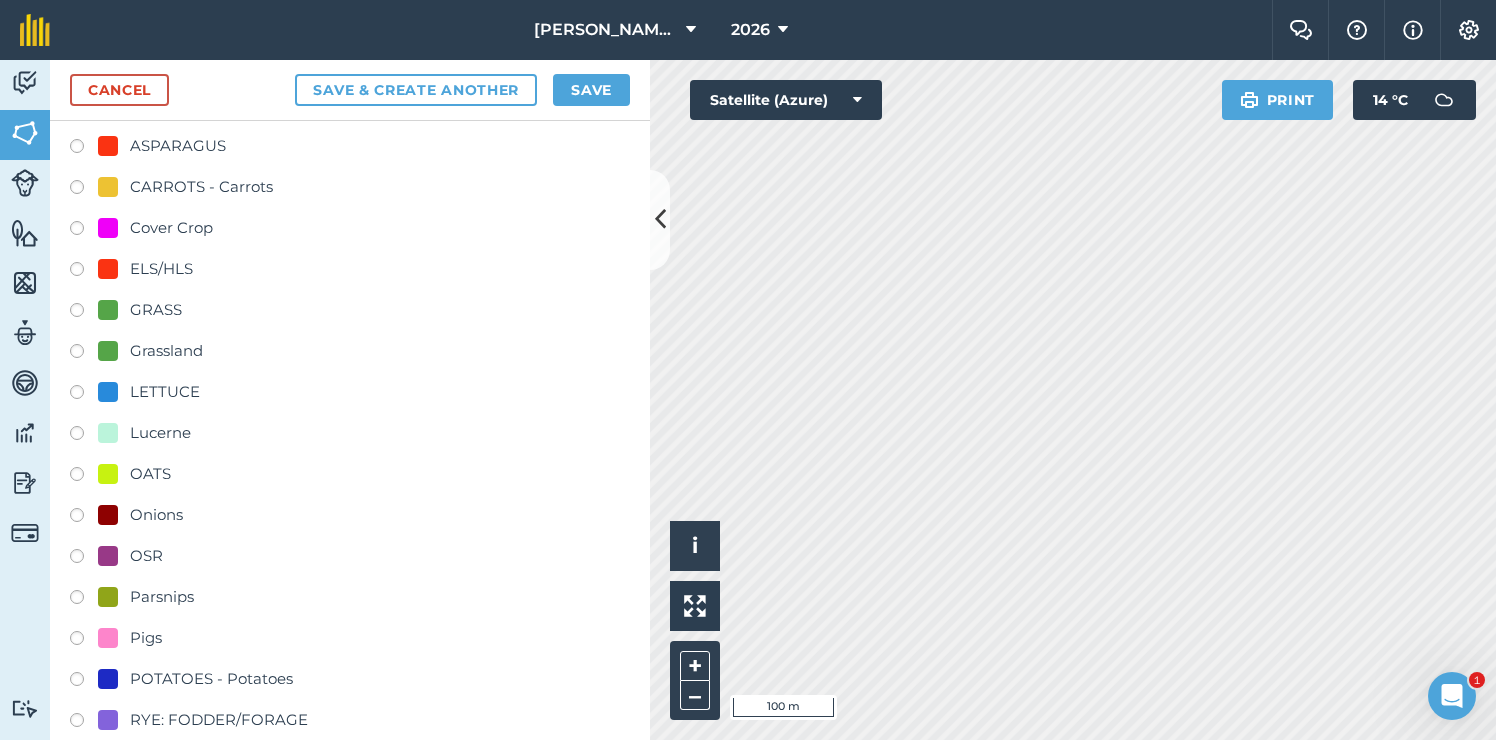 scroll, scrollTop: 491, scrollLeft: 0, axis: vertical 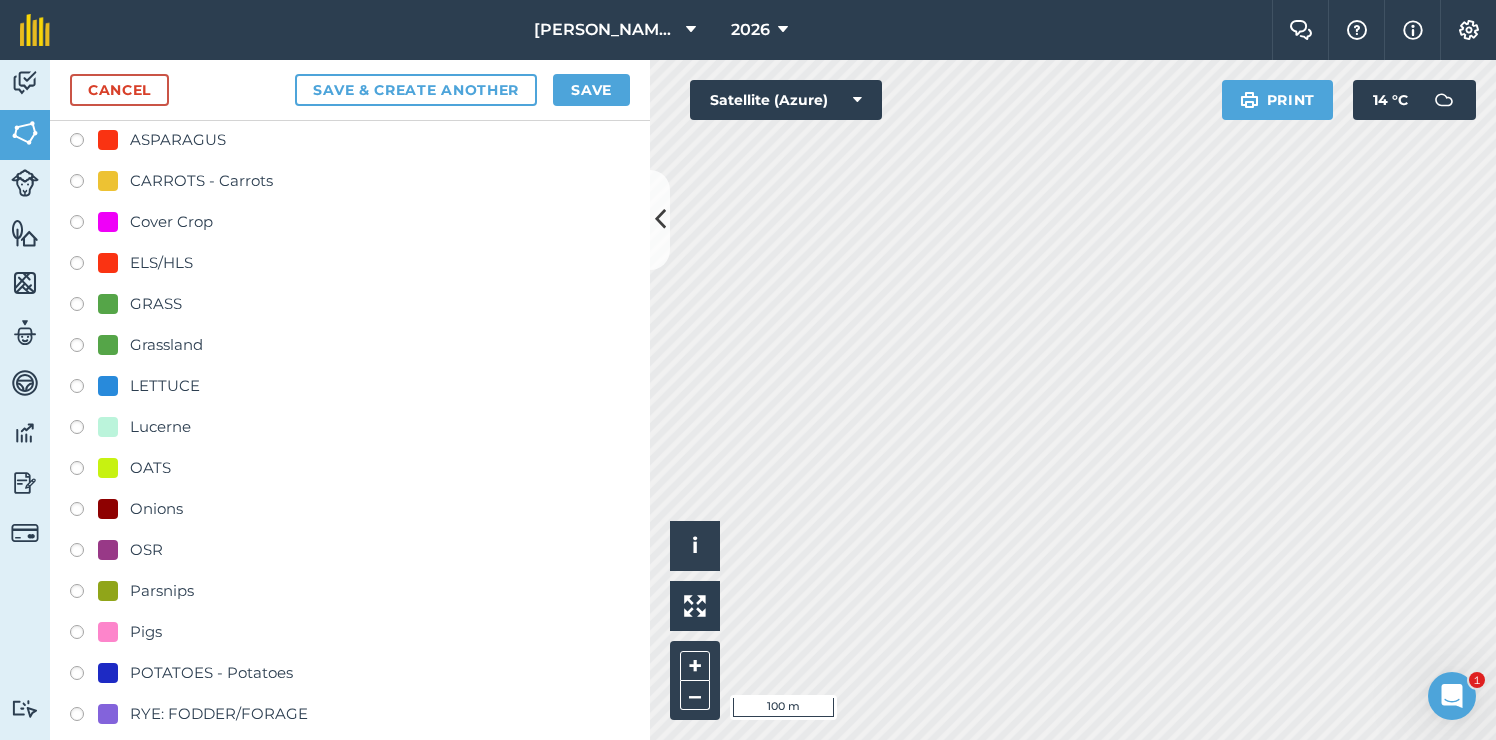 type on "Cresent Field" 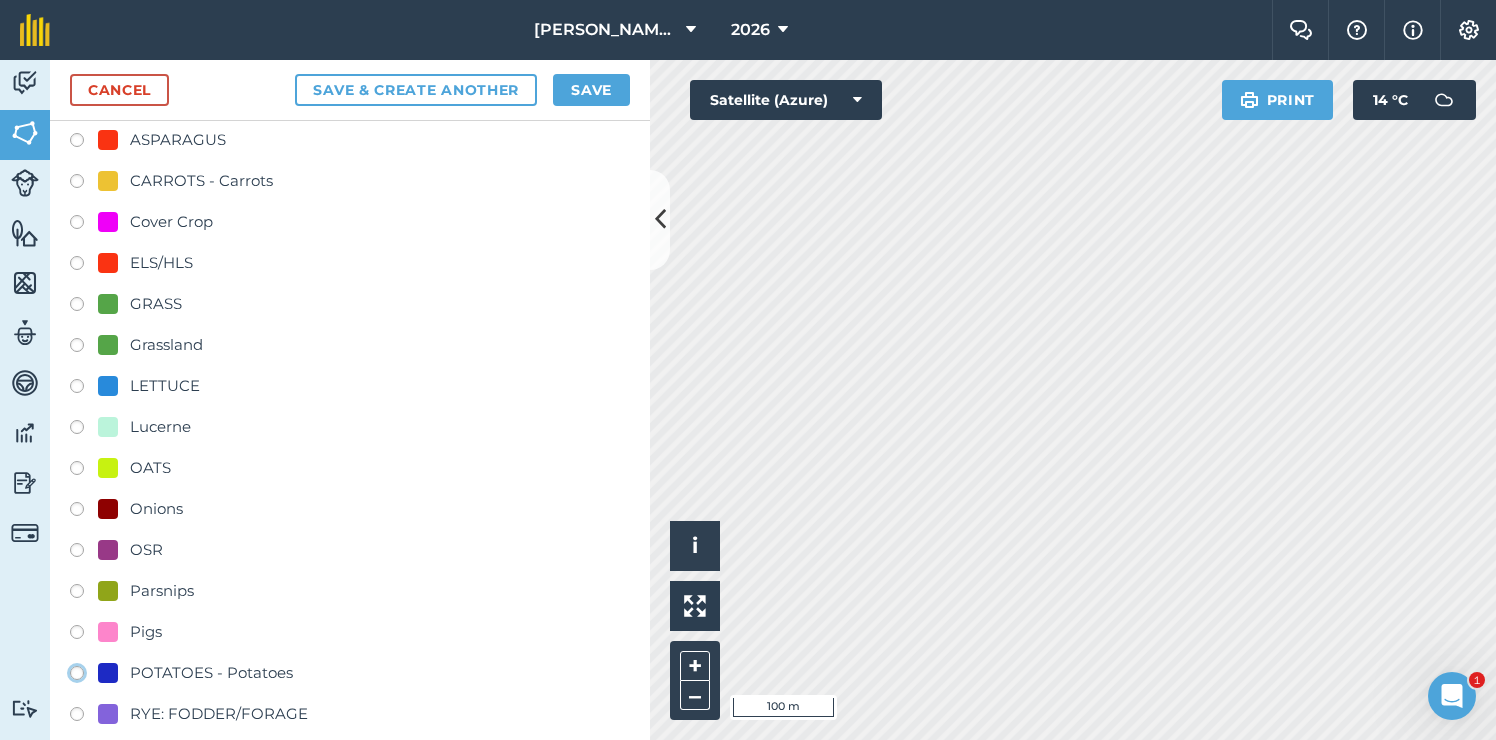 click on "POTATOES - Potatoes" at bounding box center [-9923, 672] 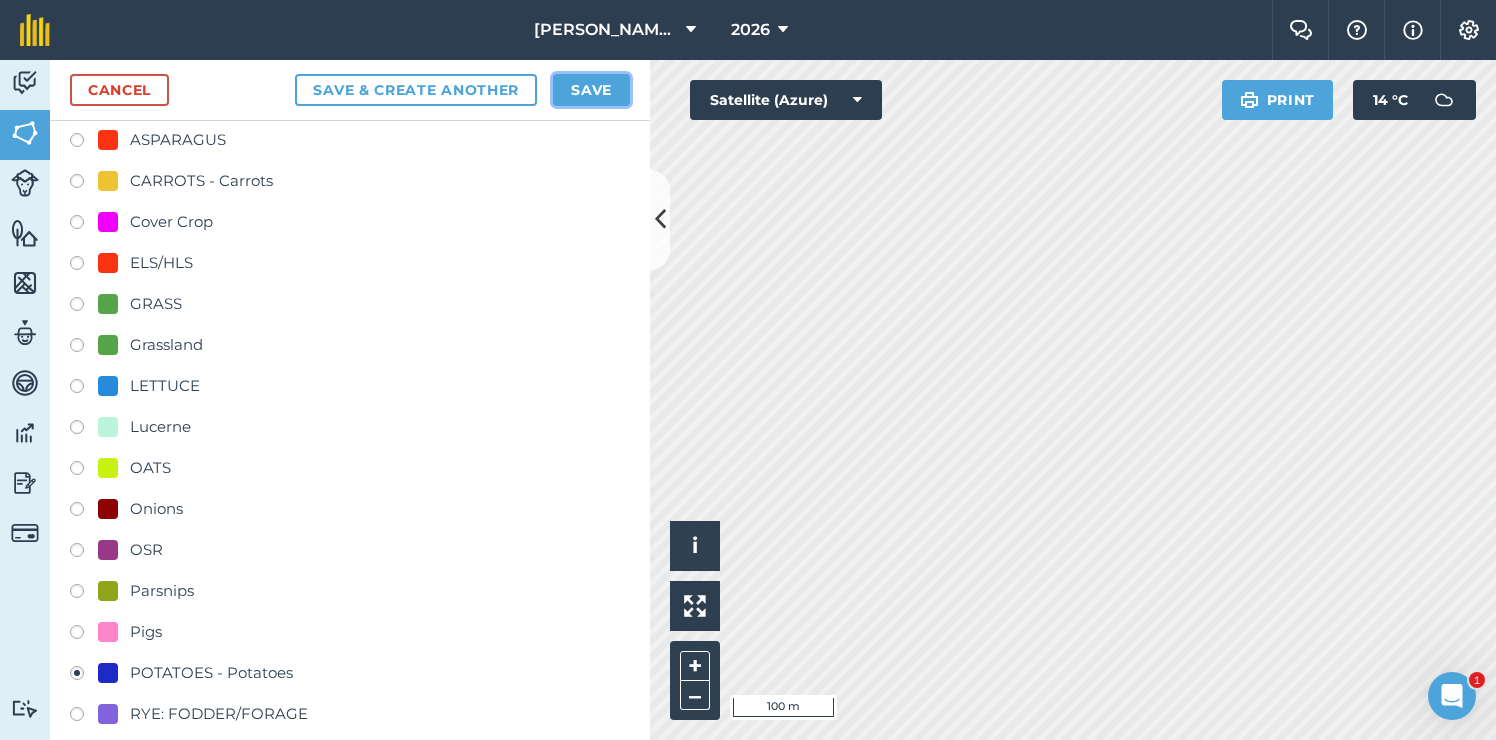 click on "Save" at bounding box center [591, 90] 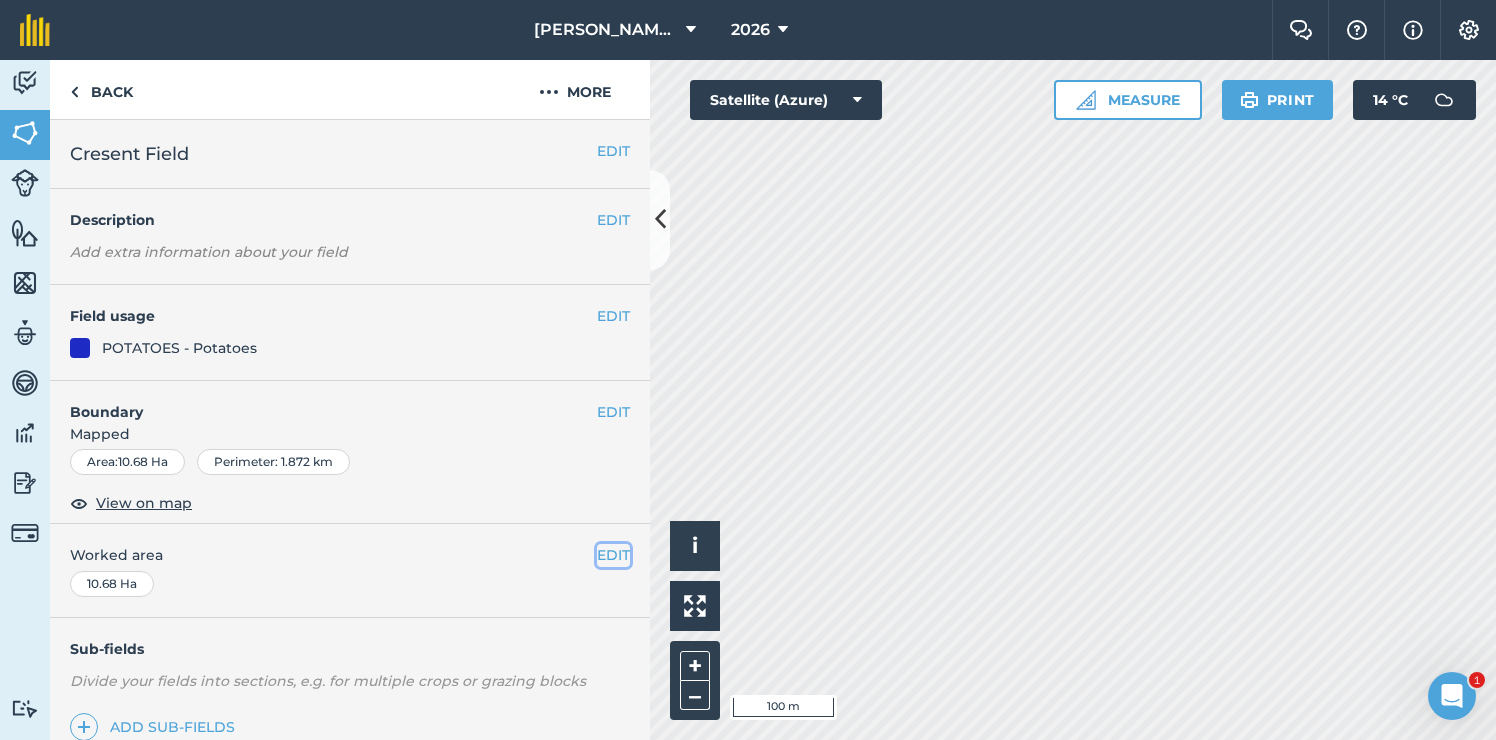 click on "EDIT" at bounding box center [613, 555] 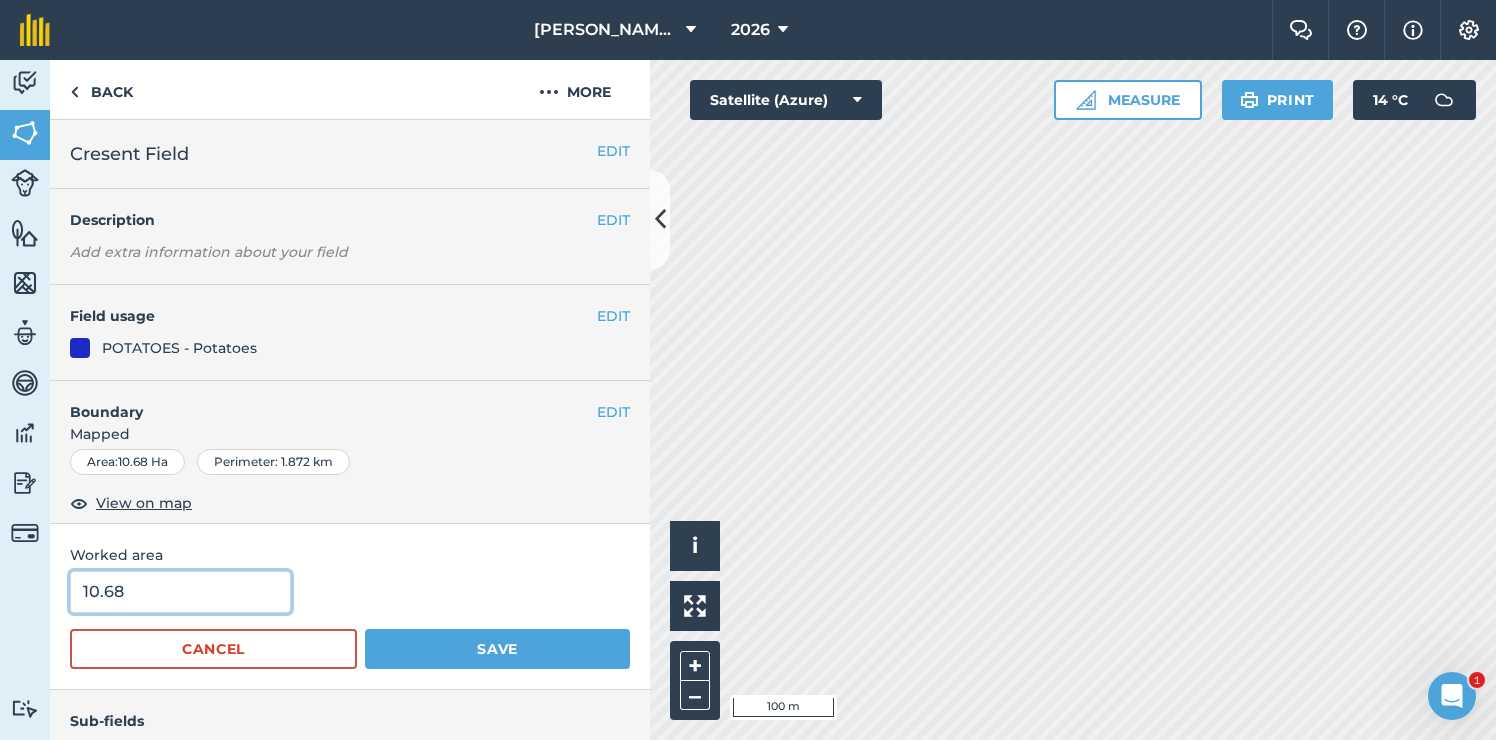 click on "10.68" at bounding box center [180, 592] 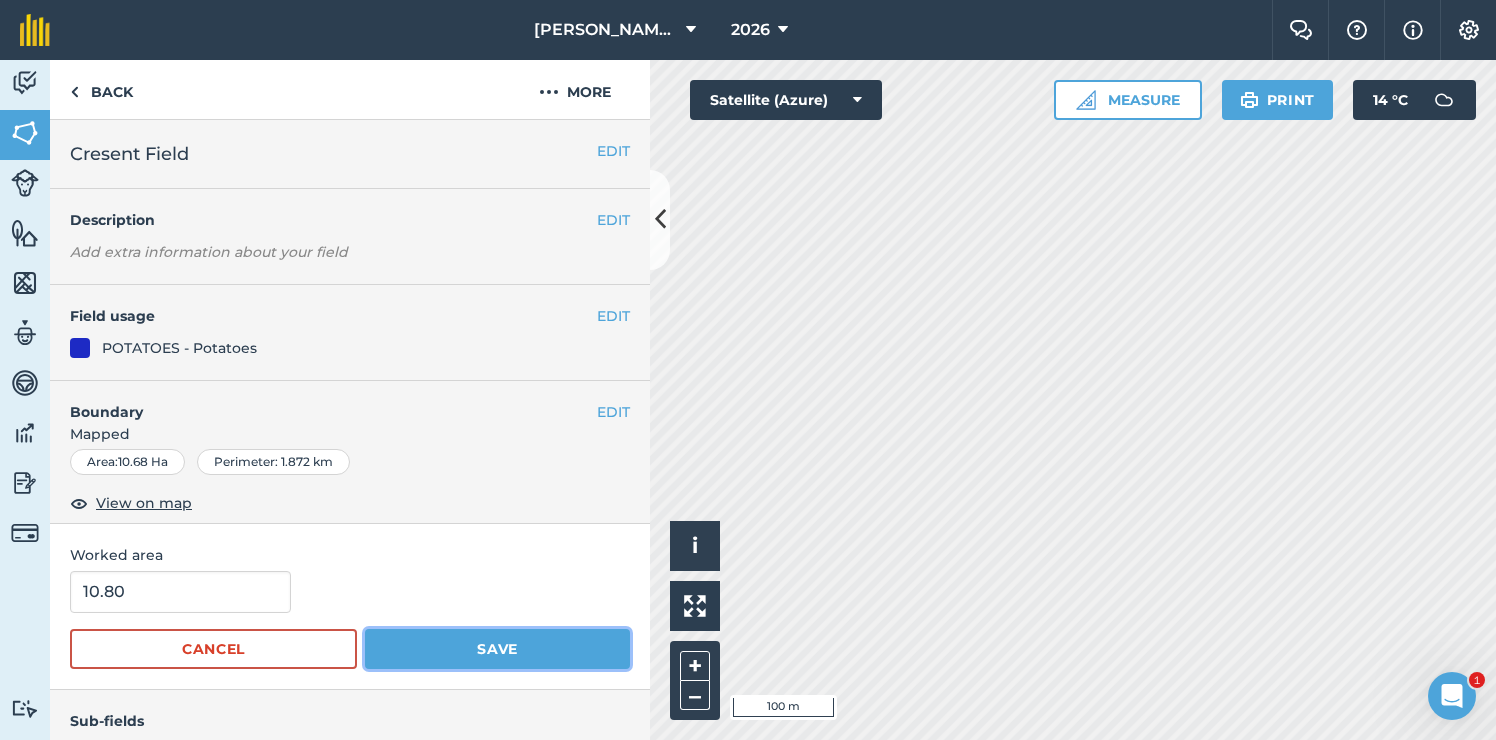 type on "10.8" 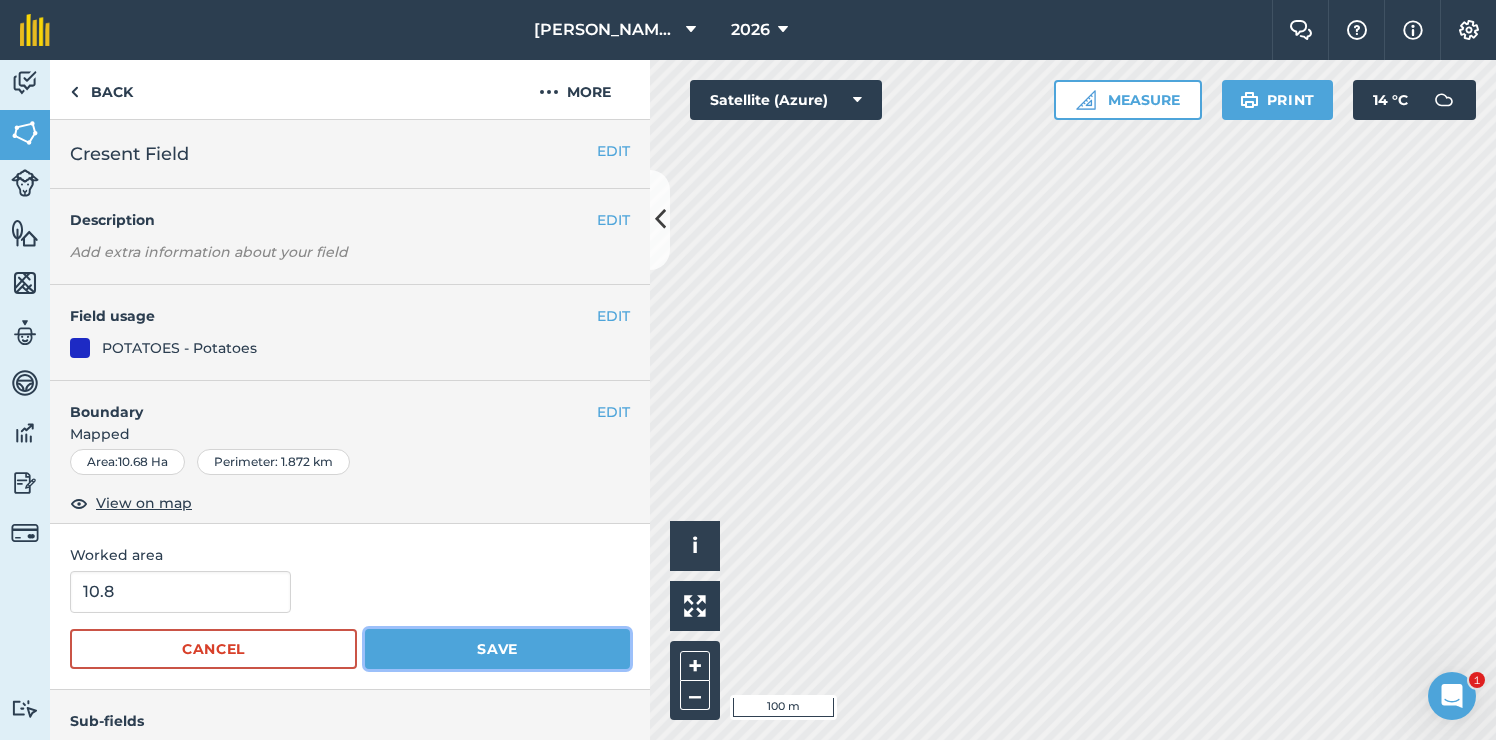 click on "Save" at bounding box center [497, 649] 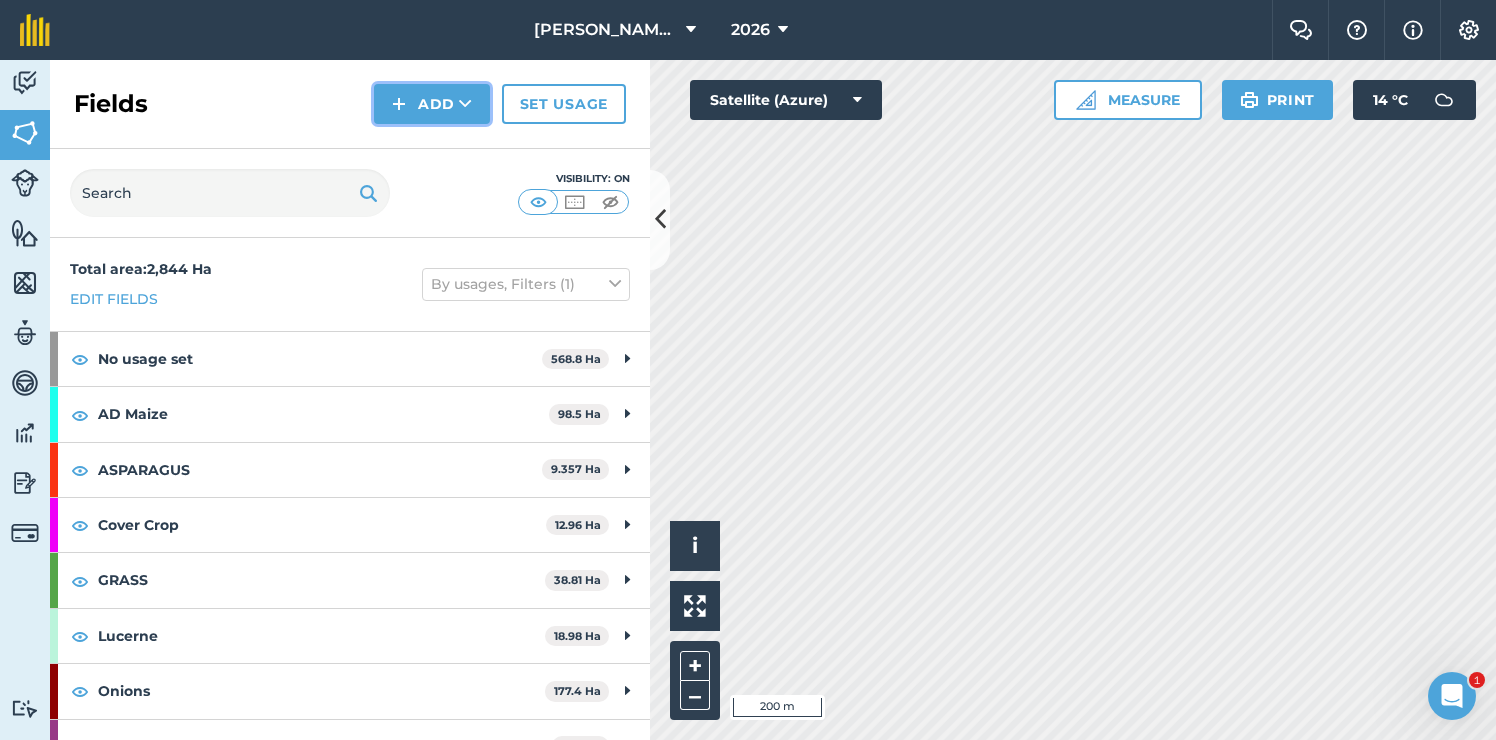 click on "Add" at bounding box center (432, 104) 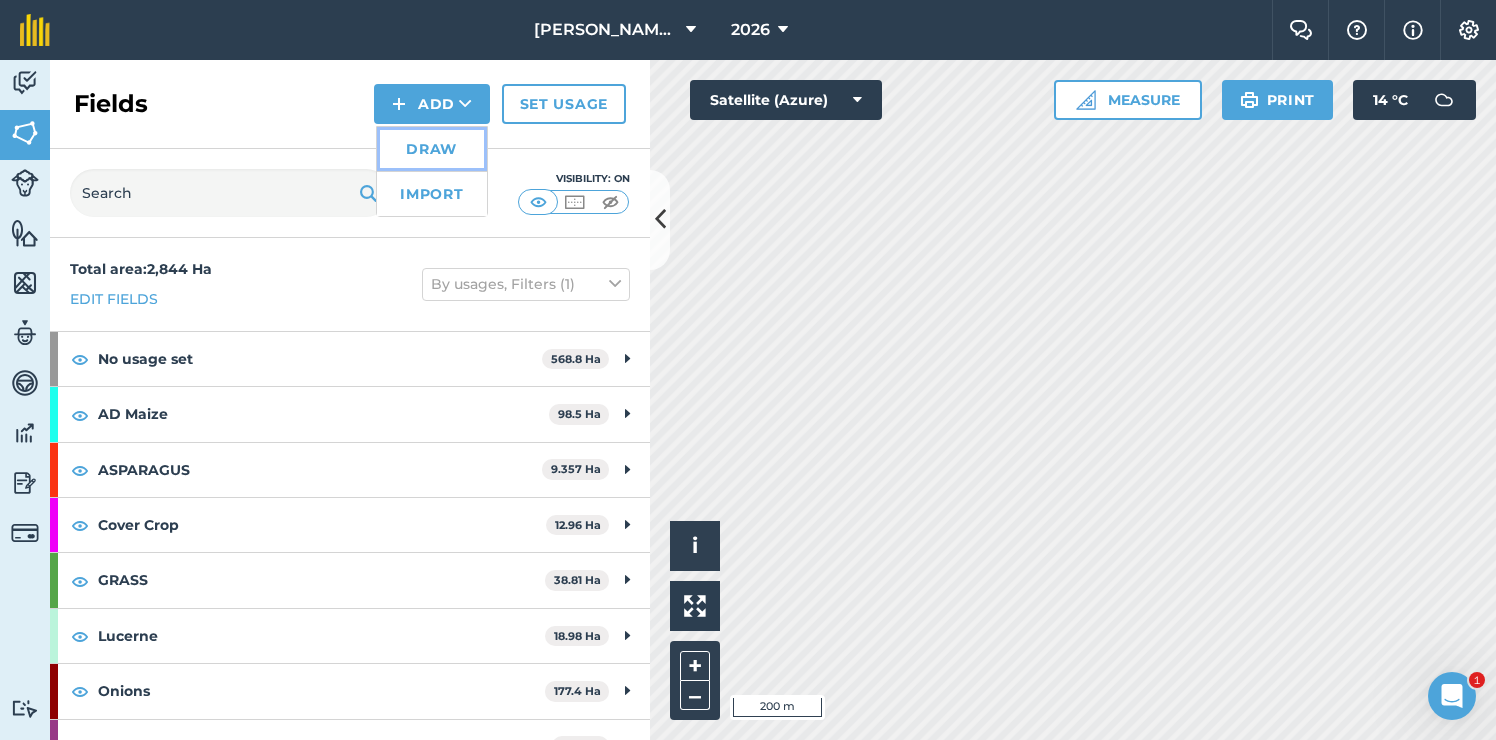 click on "Draw" at bounding box center (432, 149) 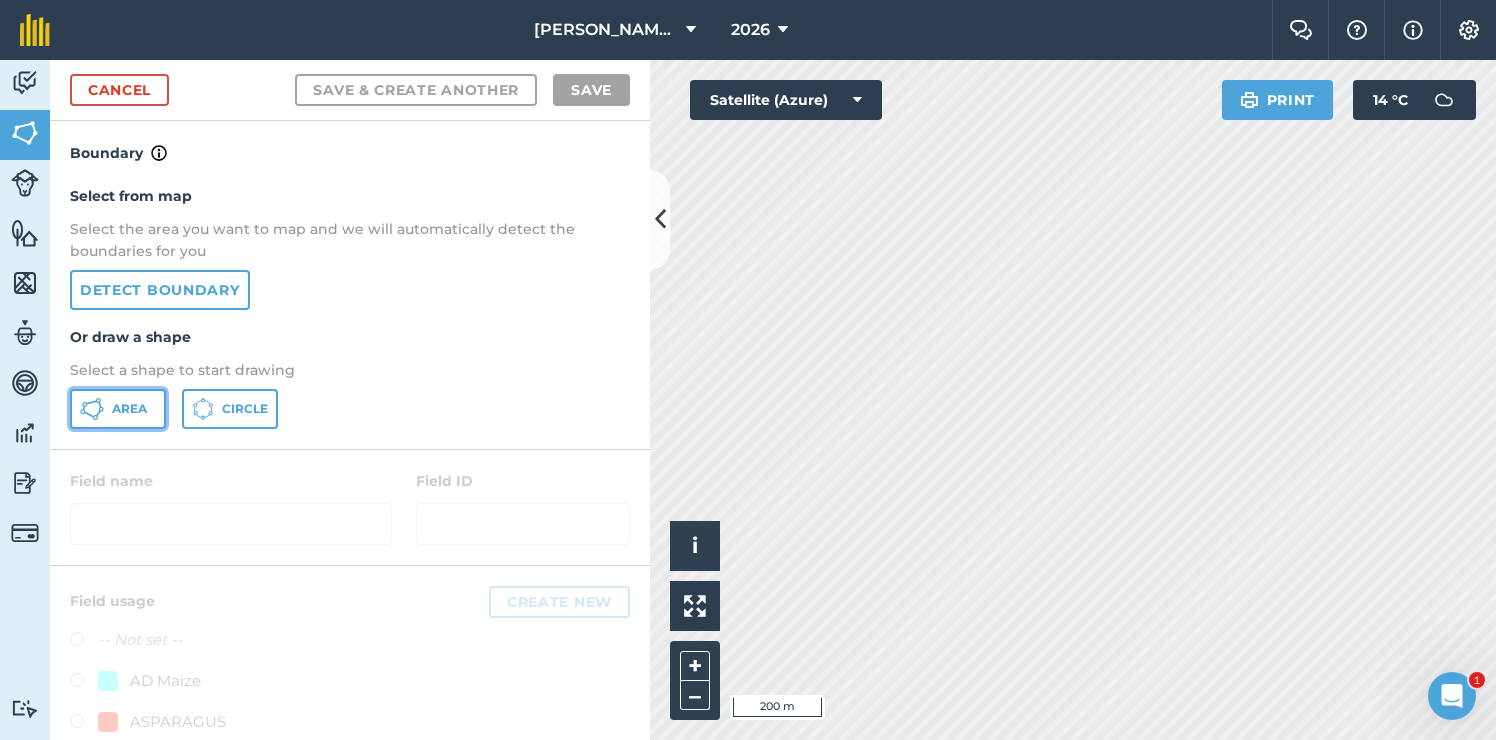 click on "Area" at bounding box center (129, 409) 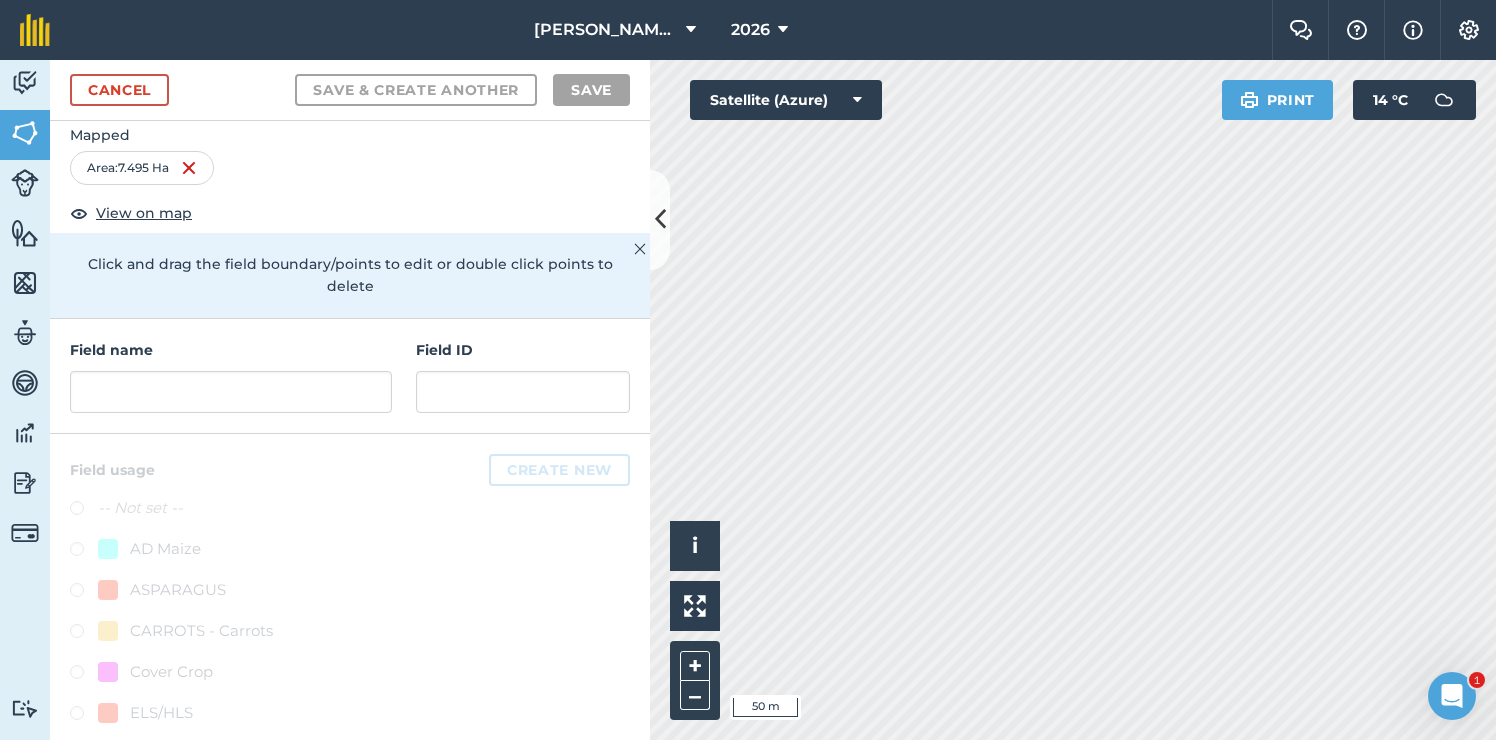 scroll, scrollTop: 0, scrollLeft: 0, axis: both 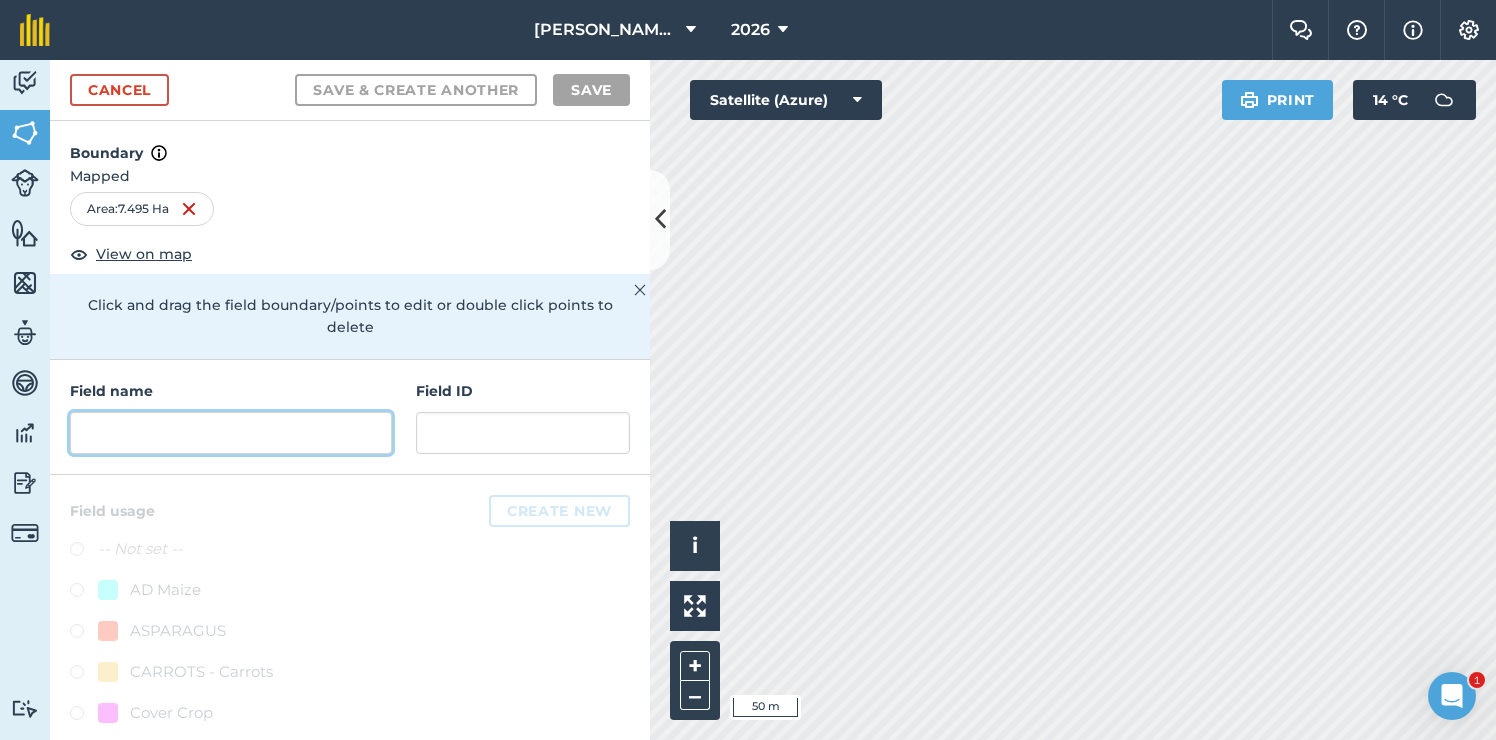 click at bounding box center (231, 433) 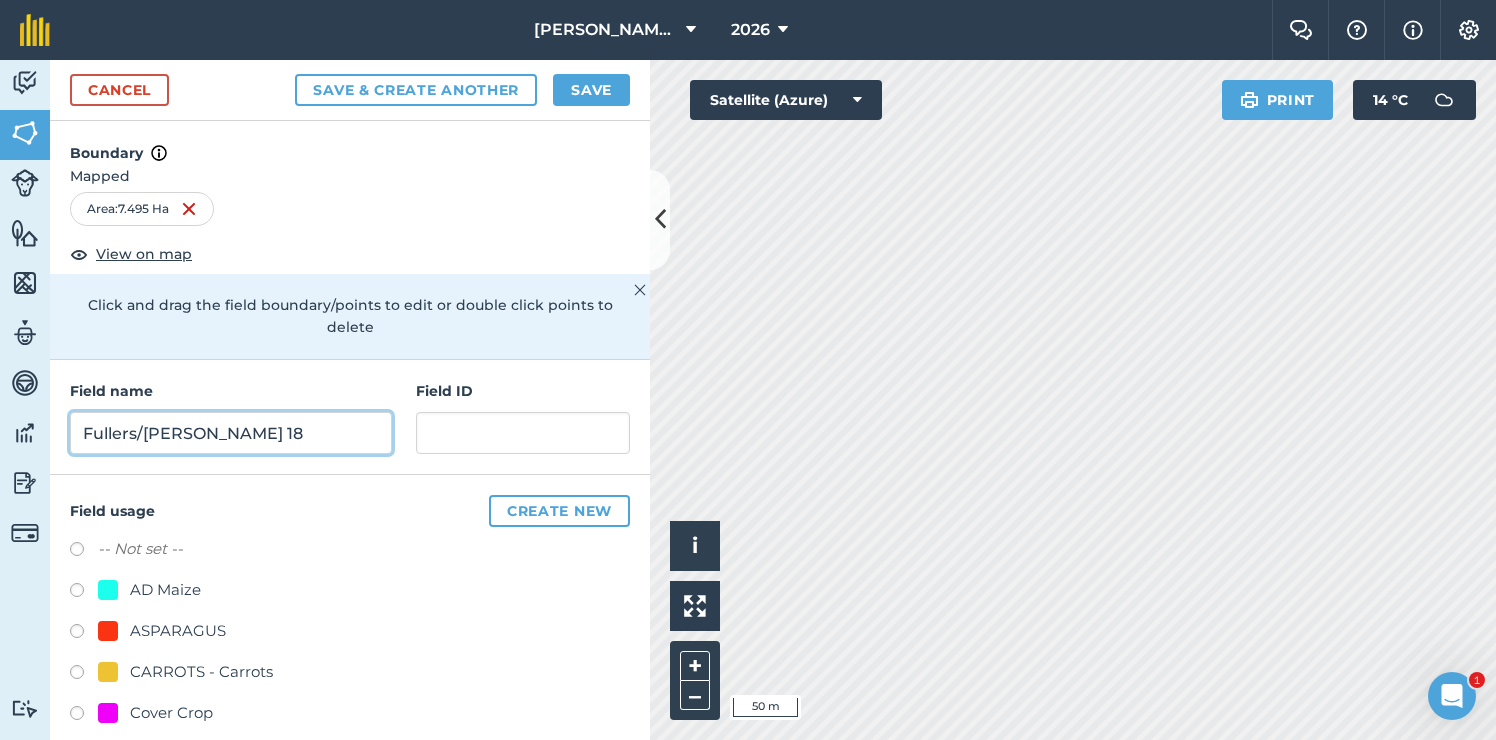 click on "Fullers/[PERSON_NAME] 18" at bounding box center (231, 433) 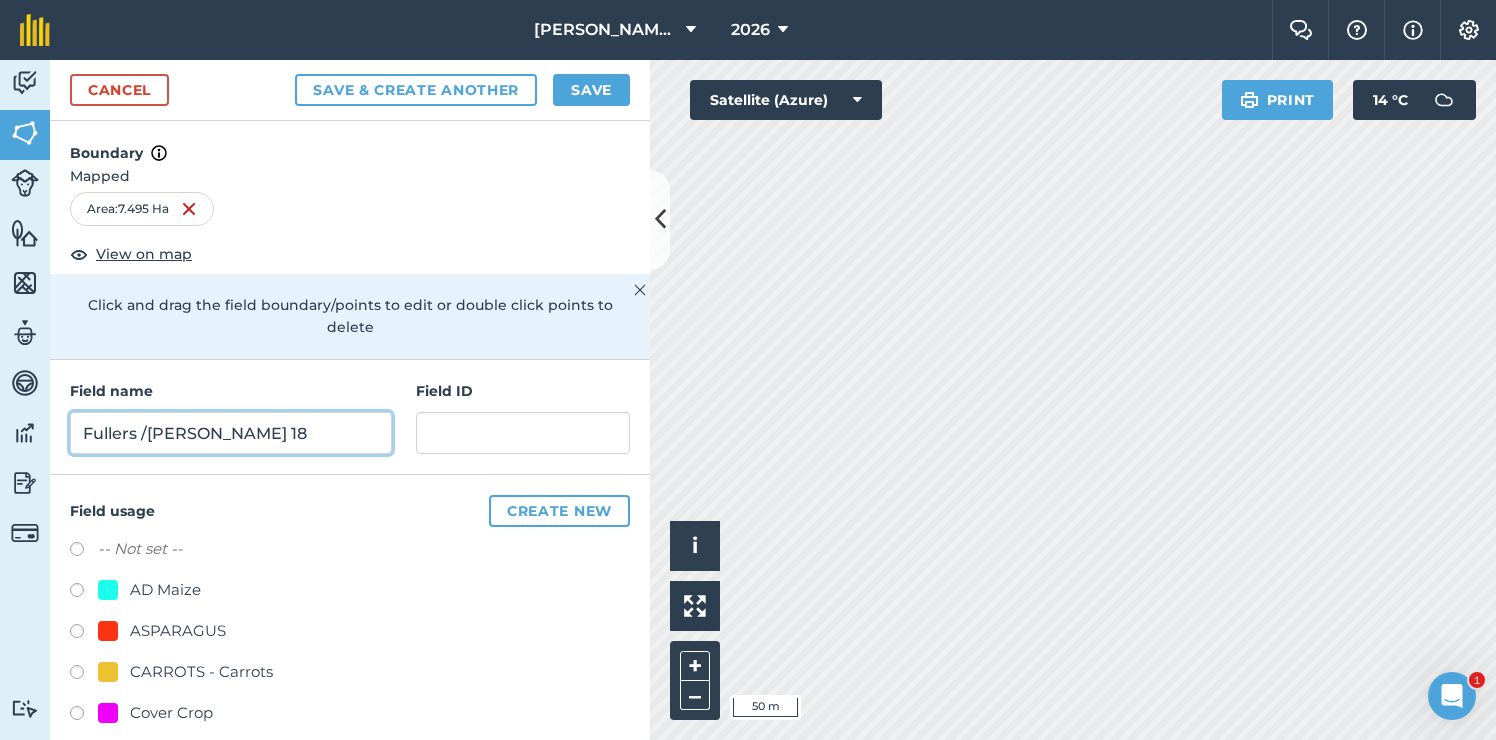 click on "Fullers /[PERSON_NAME] 18" at bounding box center (231, 433) 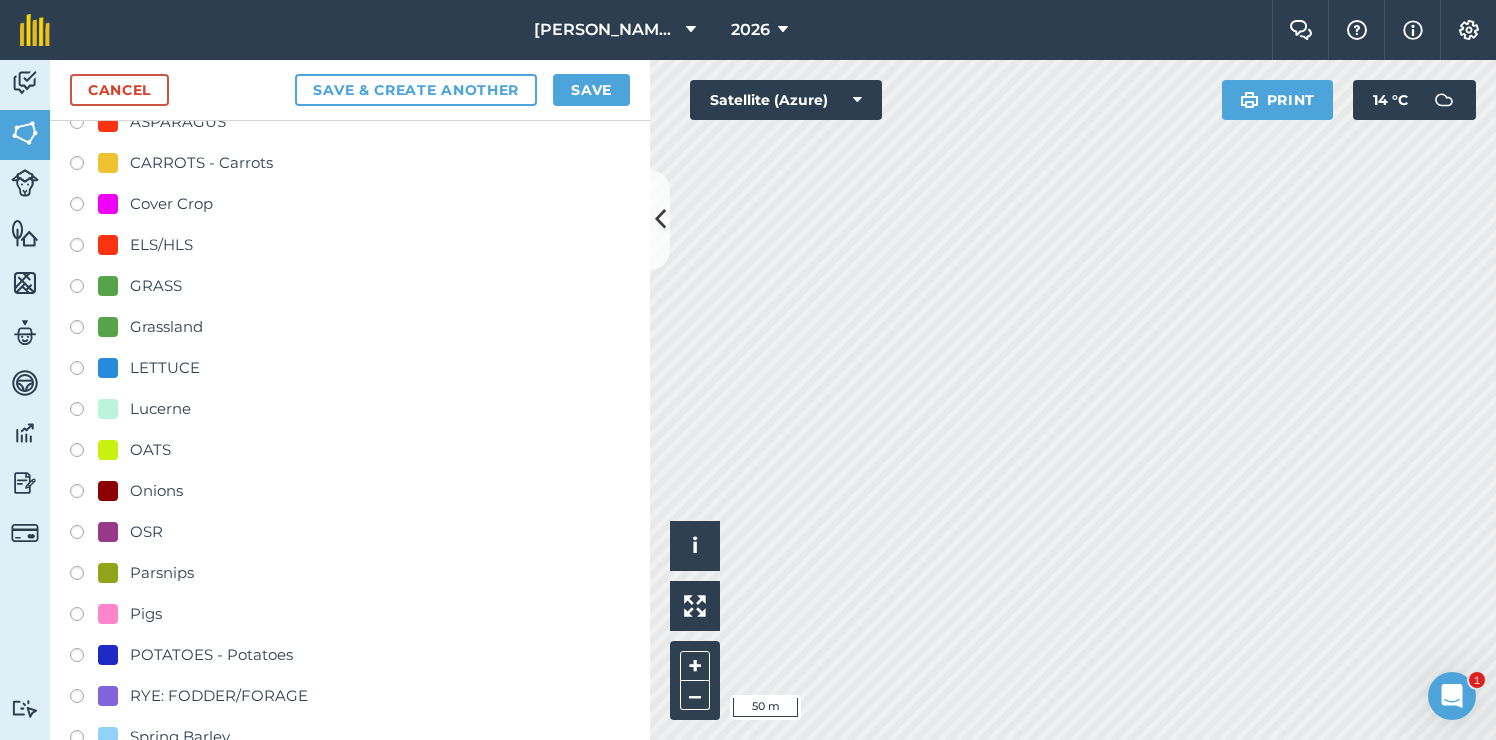 scroll, scrollTop: 524, scrollLeft: 0, axis: vertical 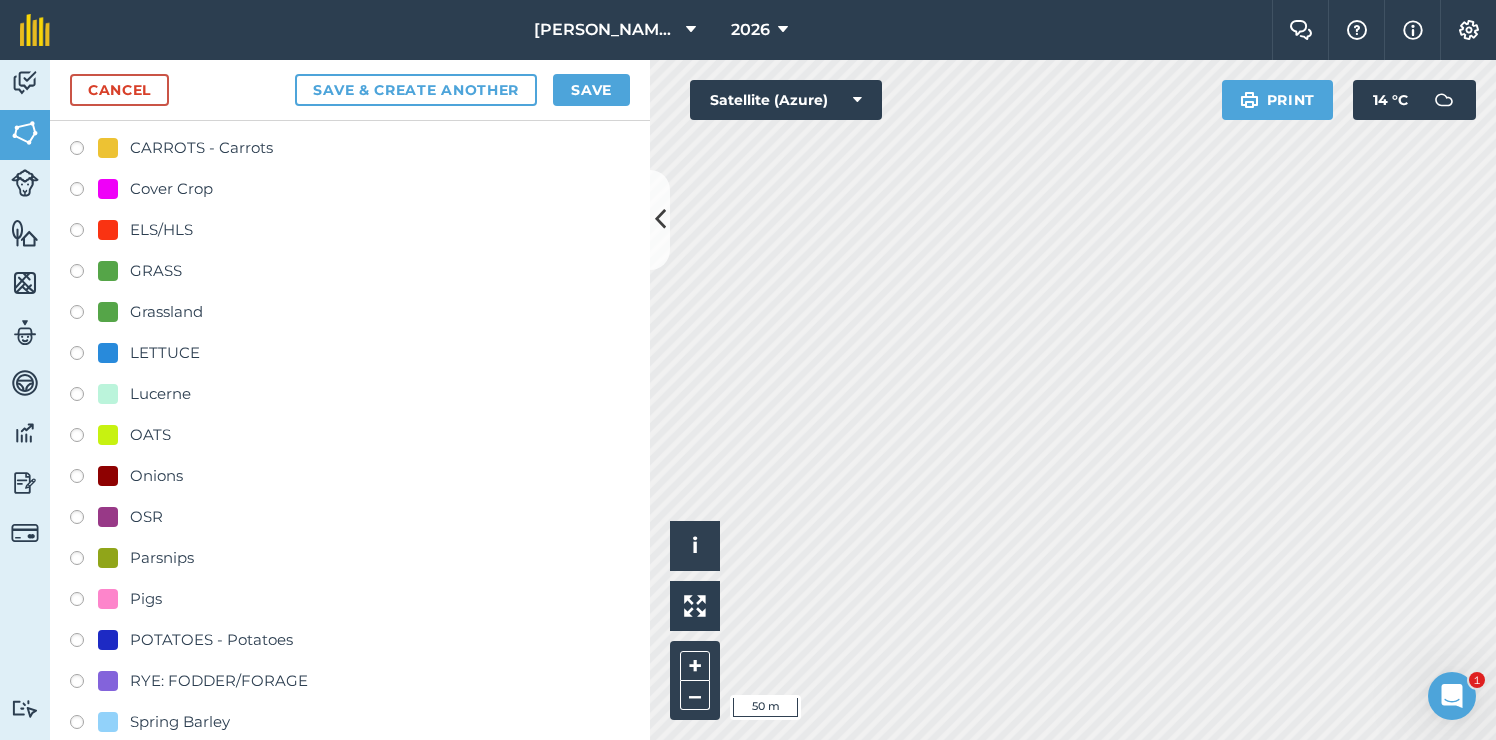 type on "Fullers / [PERSON_NAME] 18" 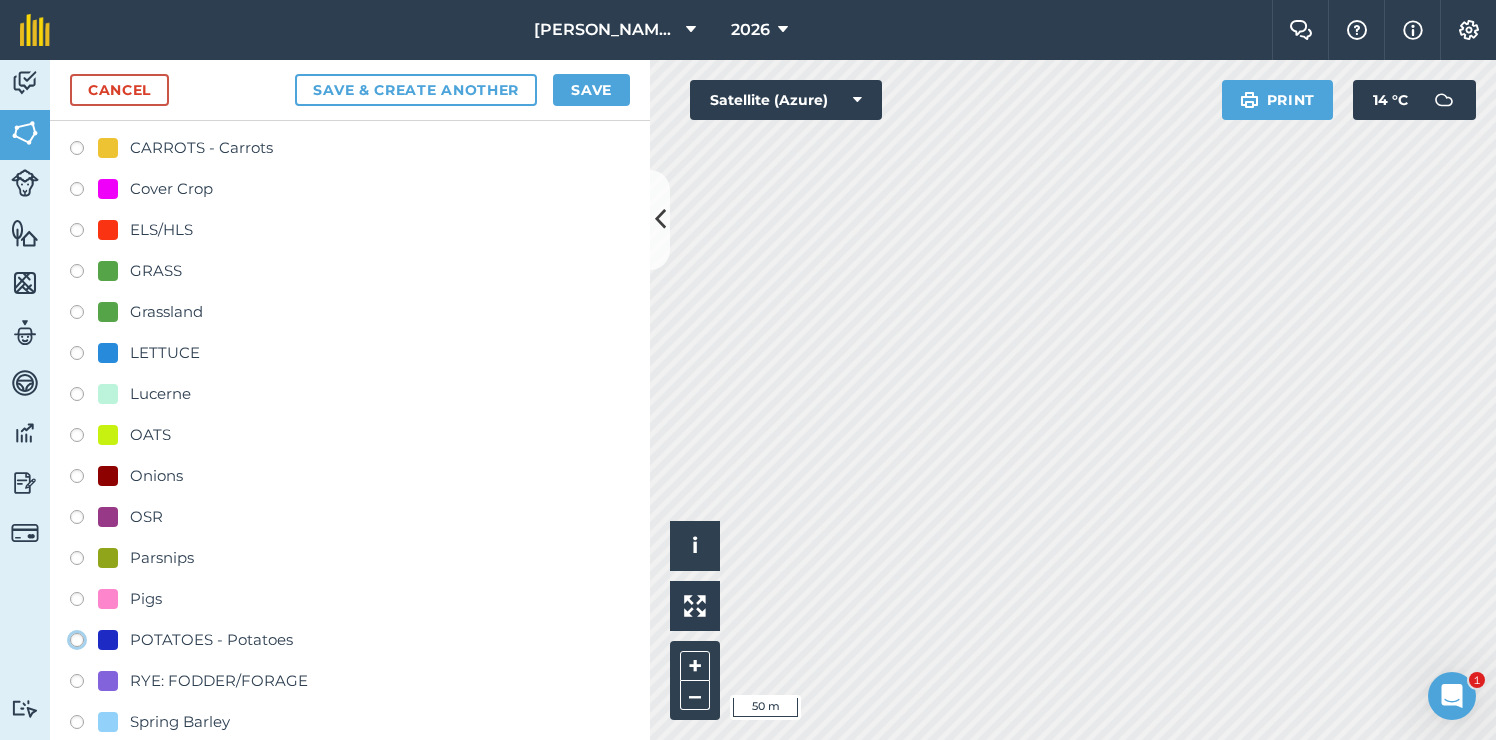 click on "POTATOES - Potatoes" at bounding box center [-9923, 639] 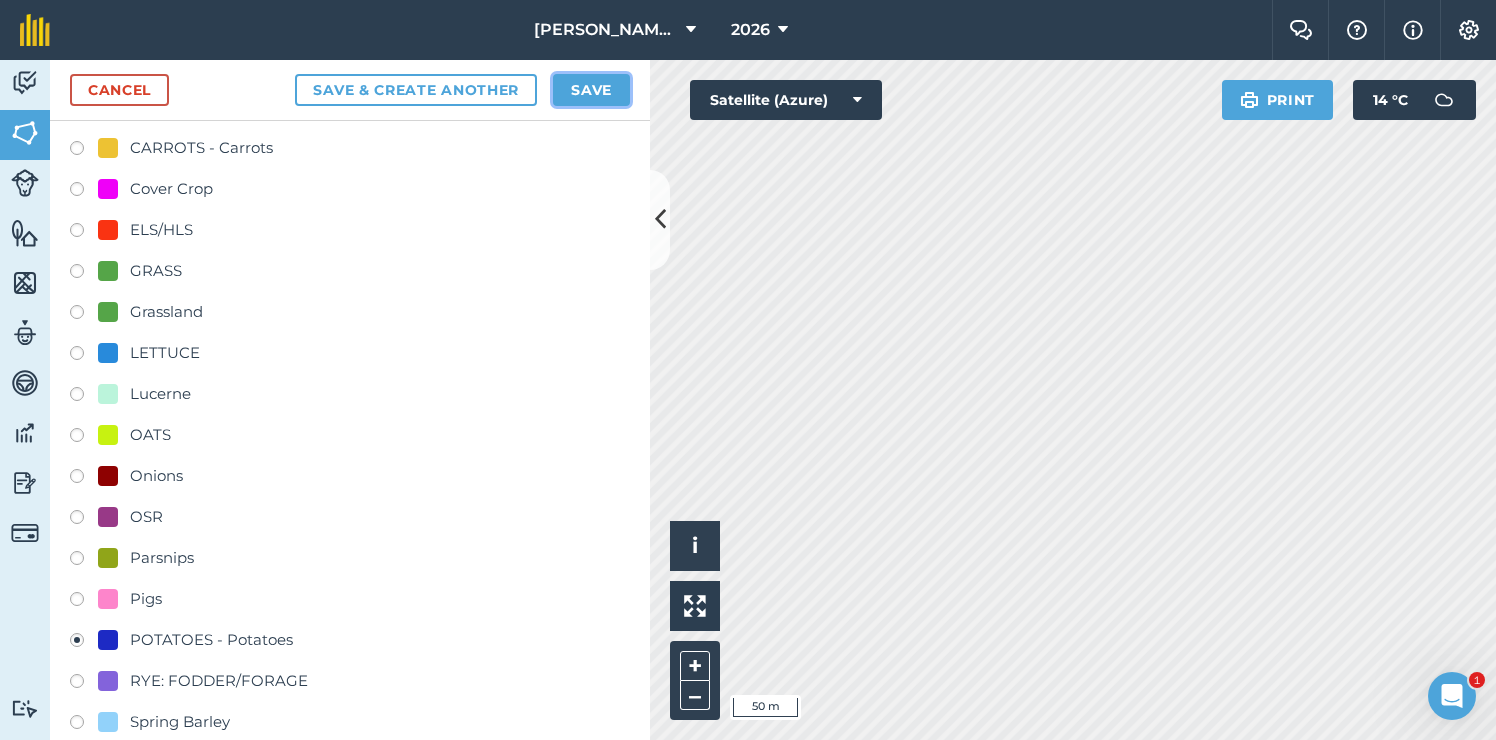 click on "Save" at bounding box center [591, 90] 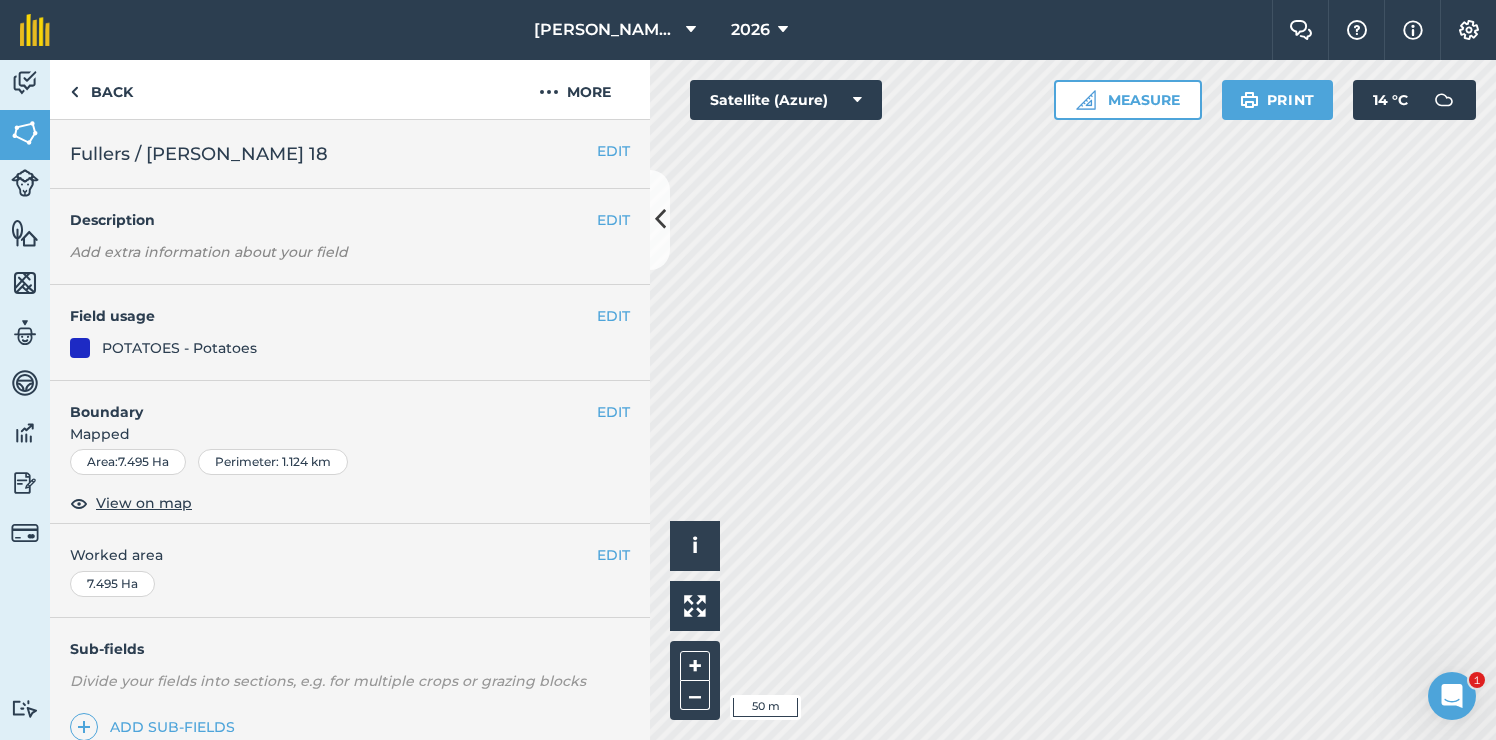 click on "Area :  7.495   Ha" at bounding box center (128, 462) 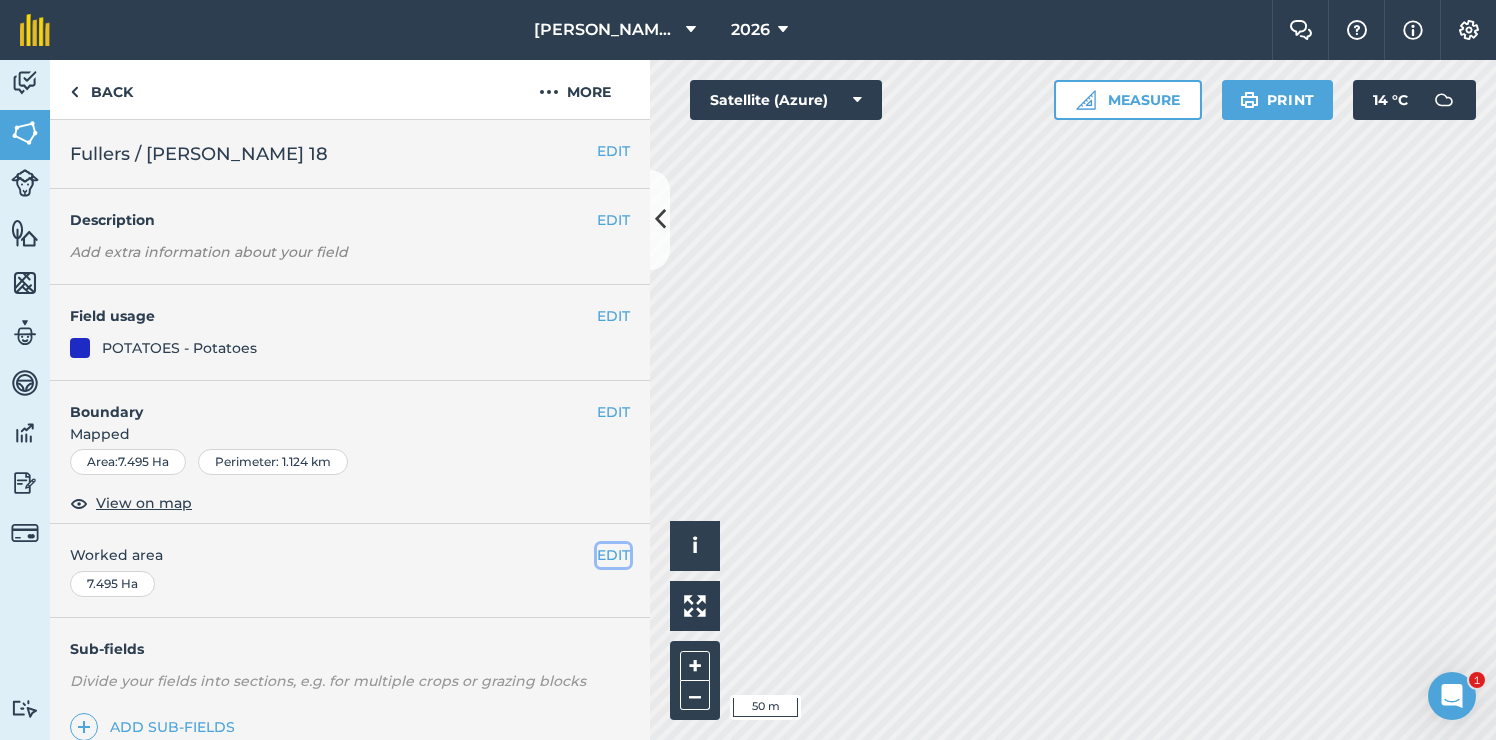 click on "EDIT" at bounding box center (613, 555) 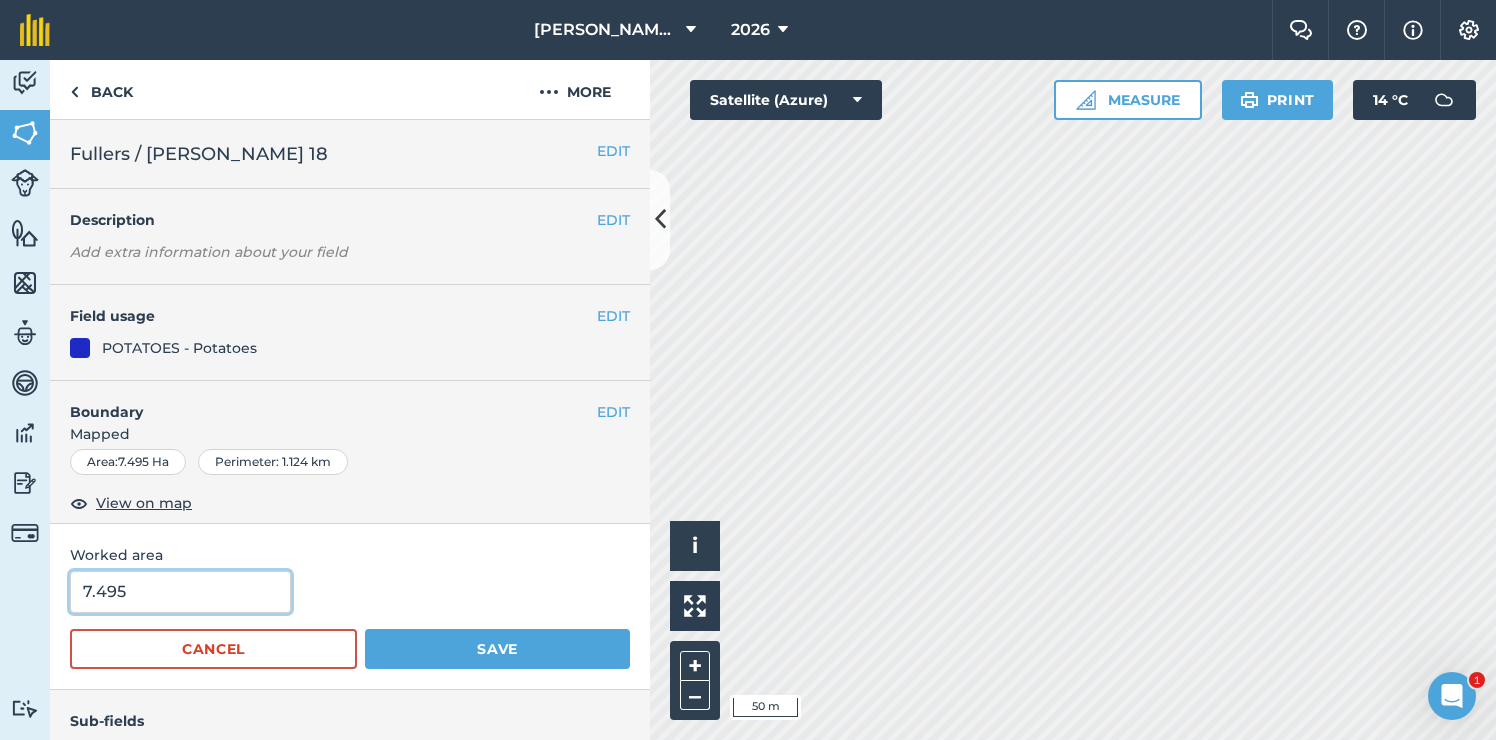 click on "7.495" at bounding box center (180, 592) 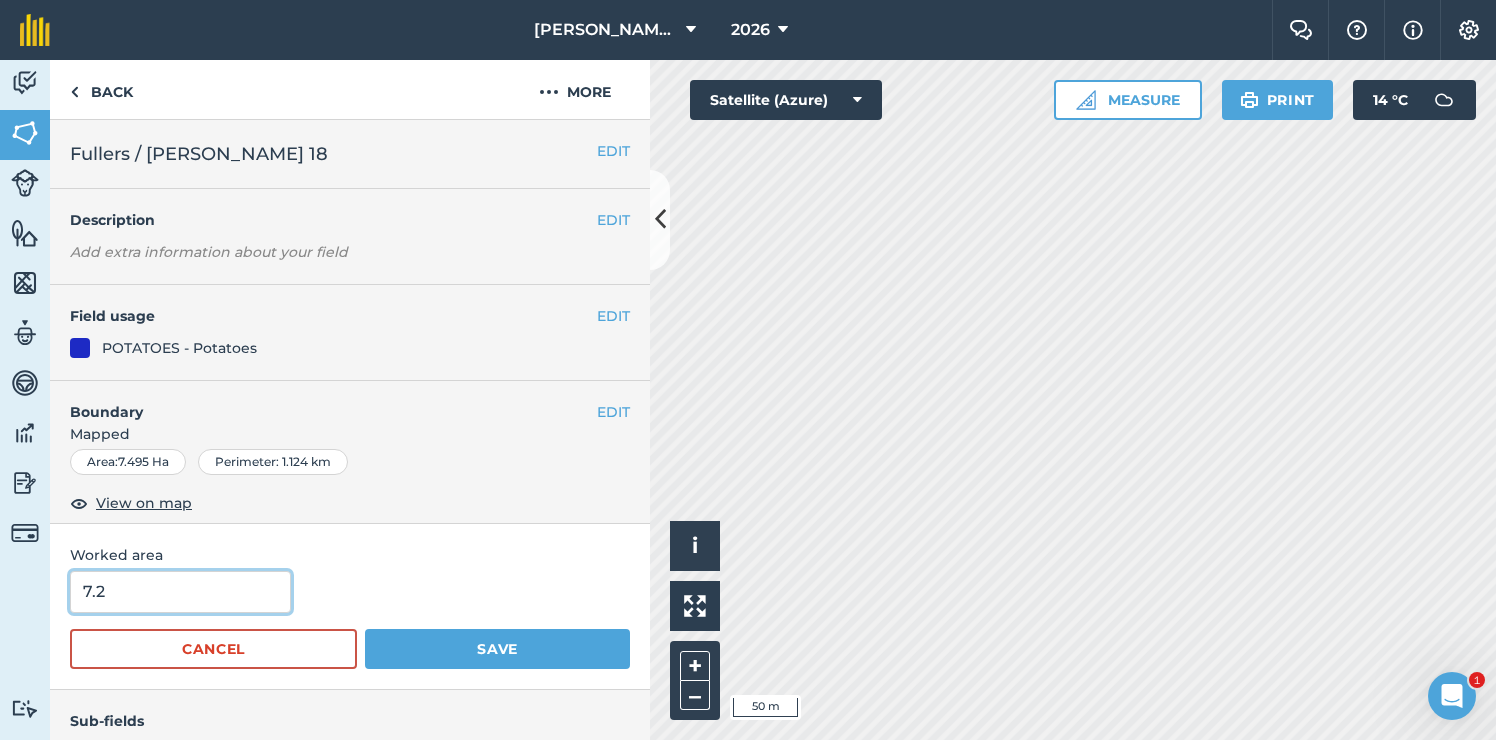type on "7.2" 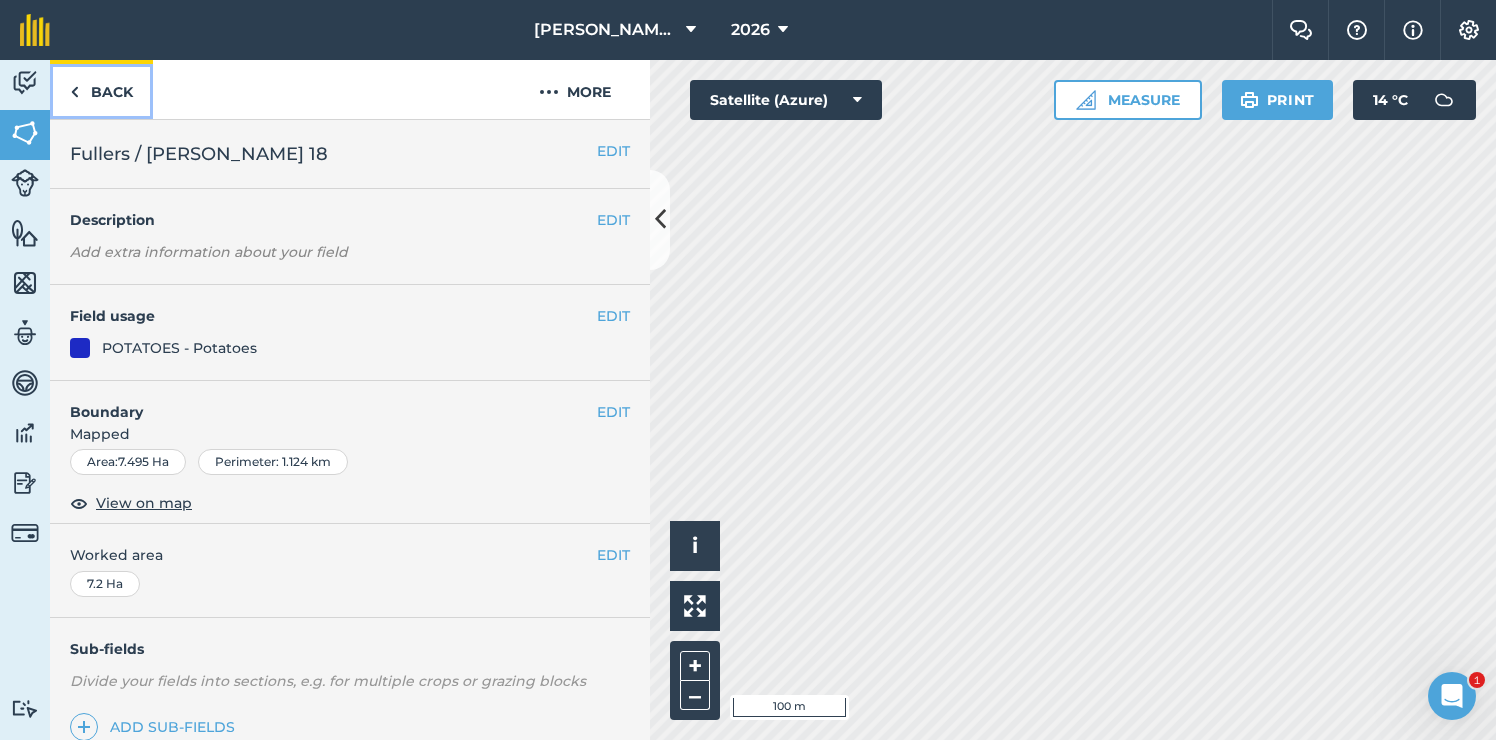 click on "Back" at bounding box center (101, 89) 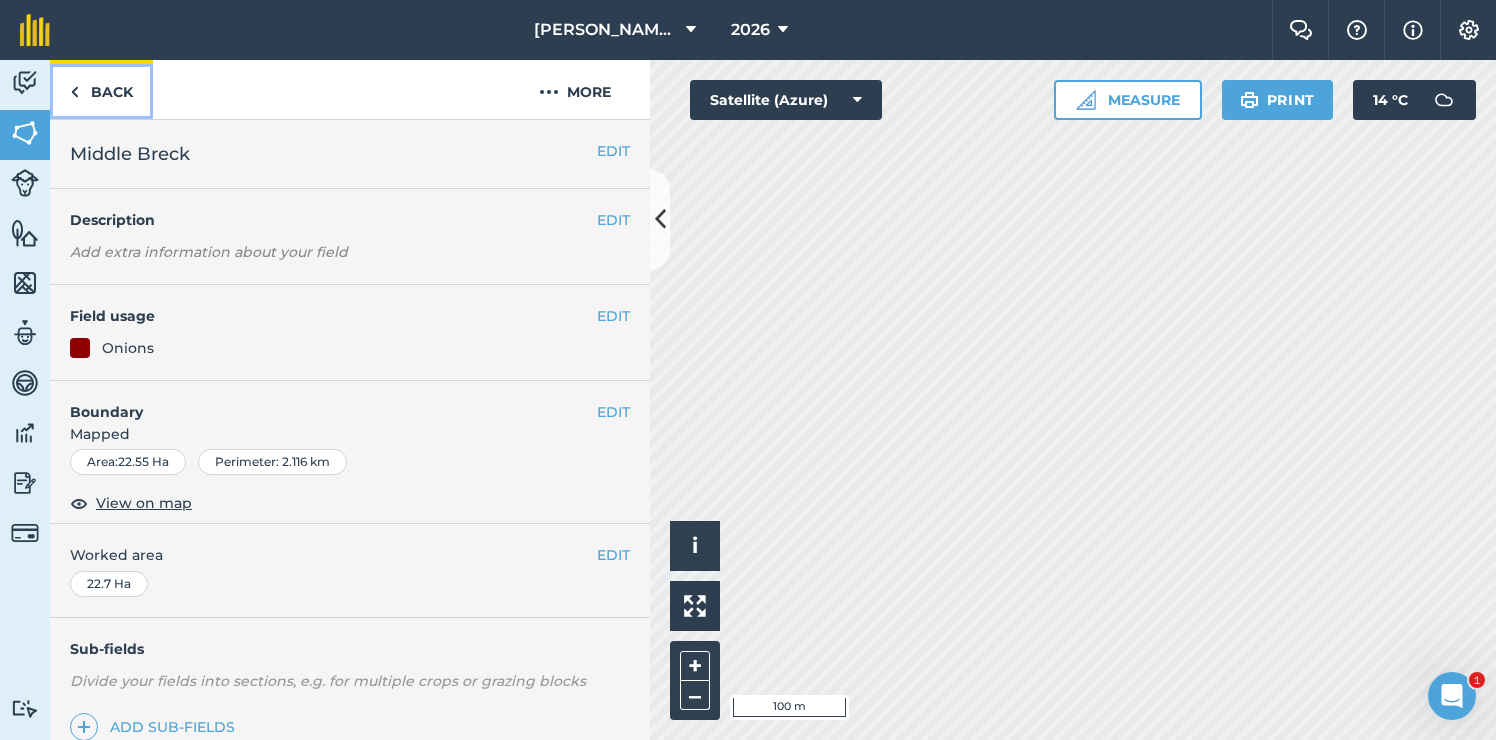 click on "Back" at bounding box center (101, 89) 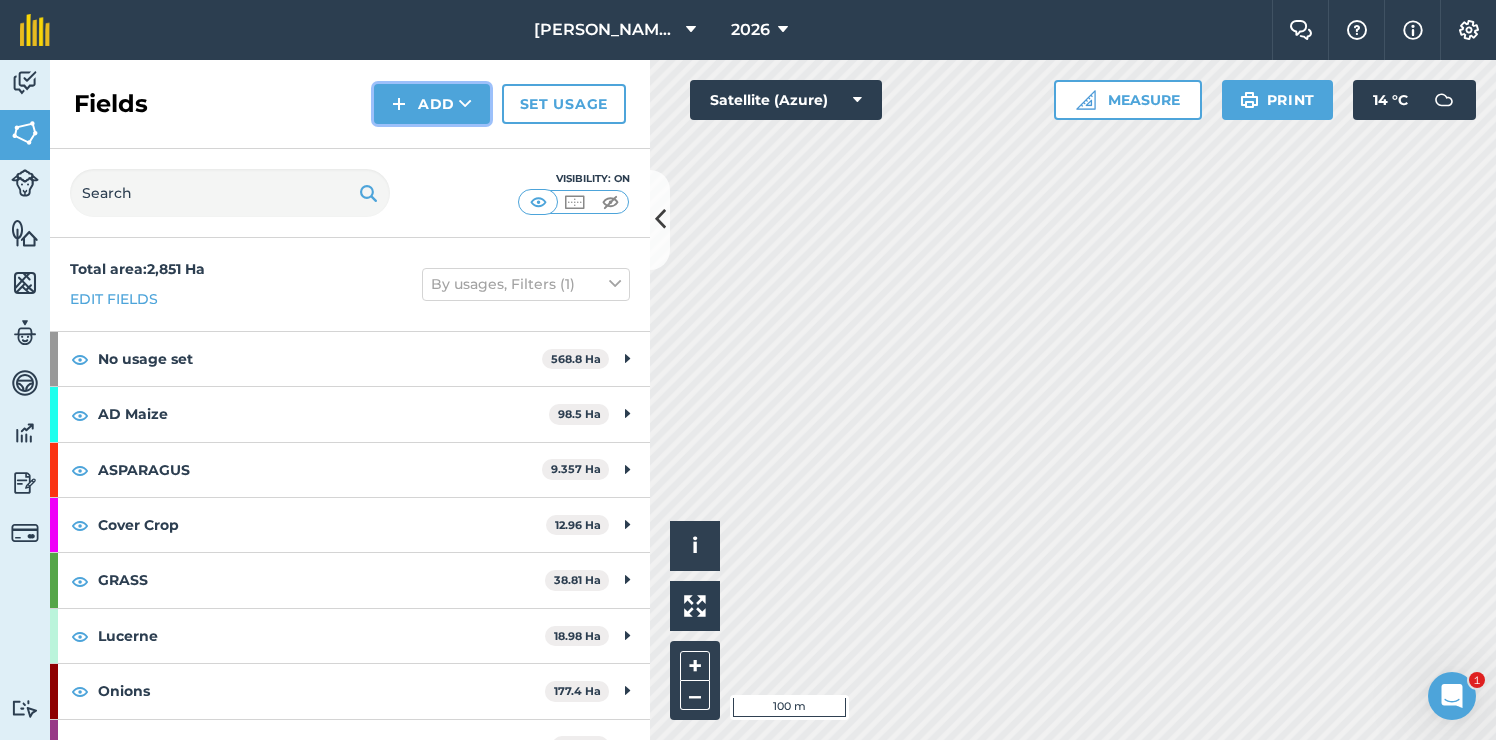 click on "Add" at bounding box center (432, 104) 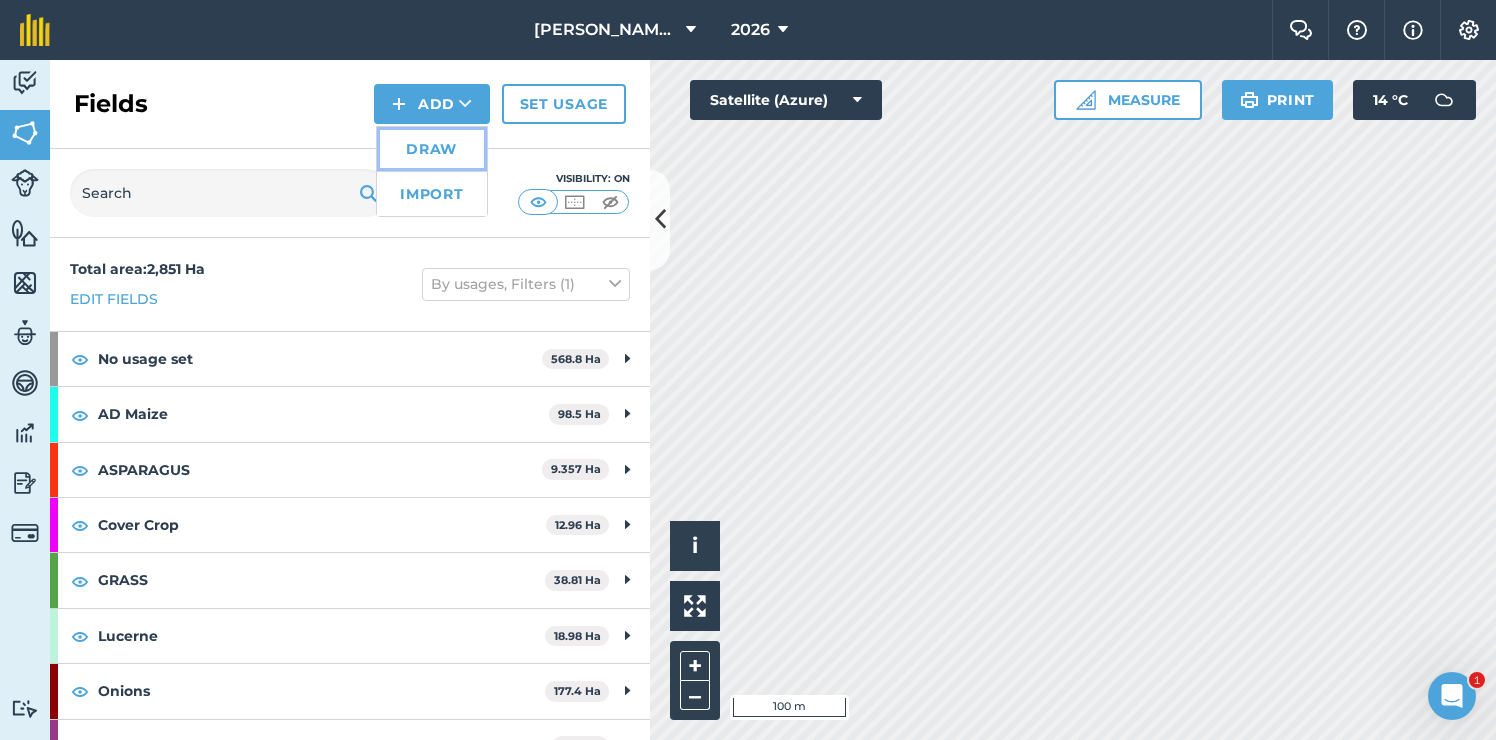 click on "Draw" at bounding box center (432, 149) 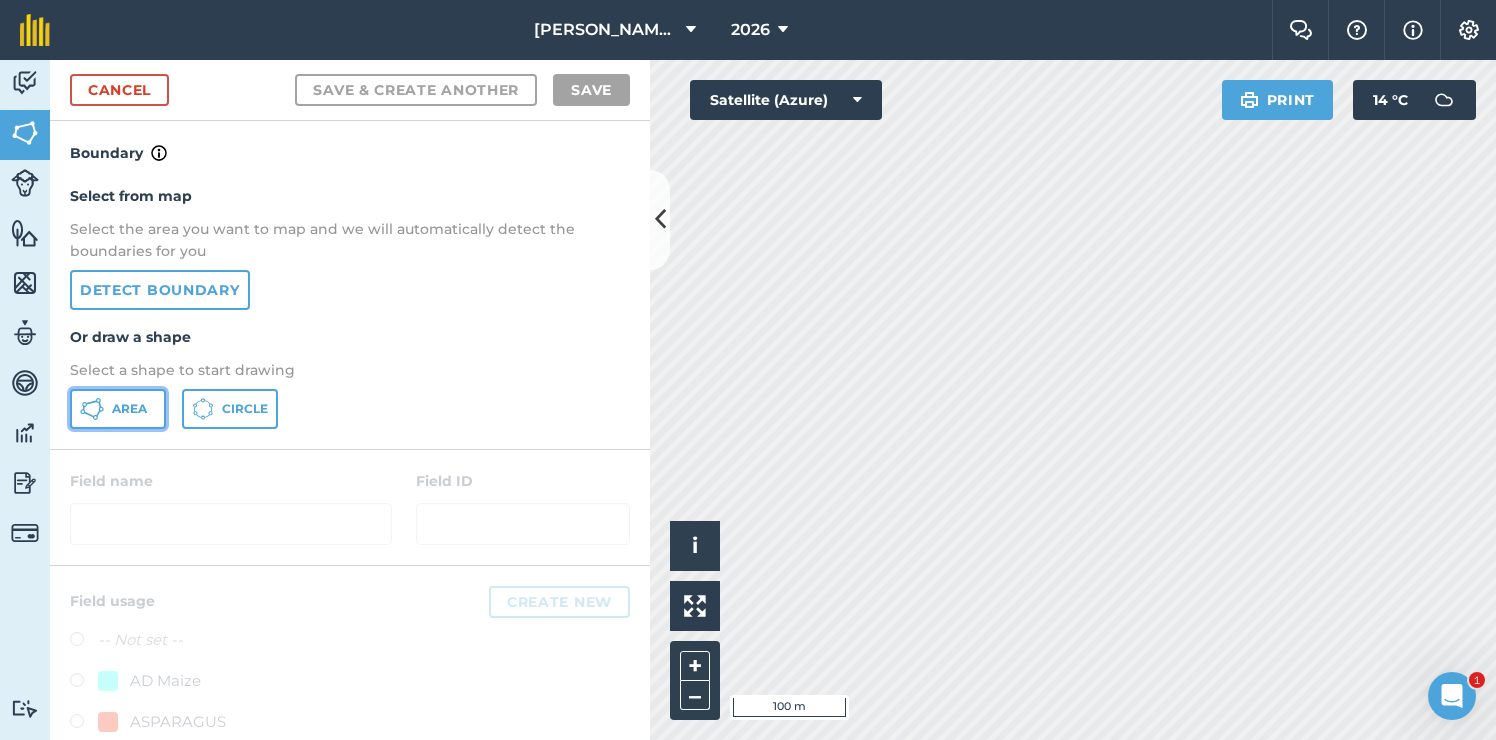 click on "Area" at bounding box center [118, 409] 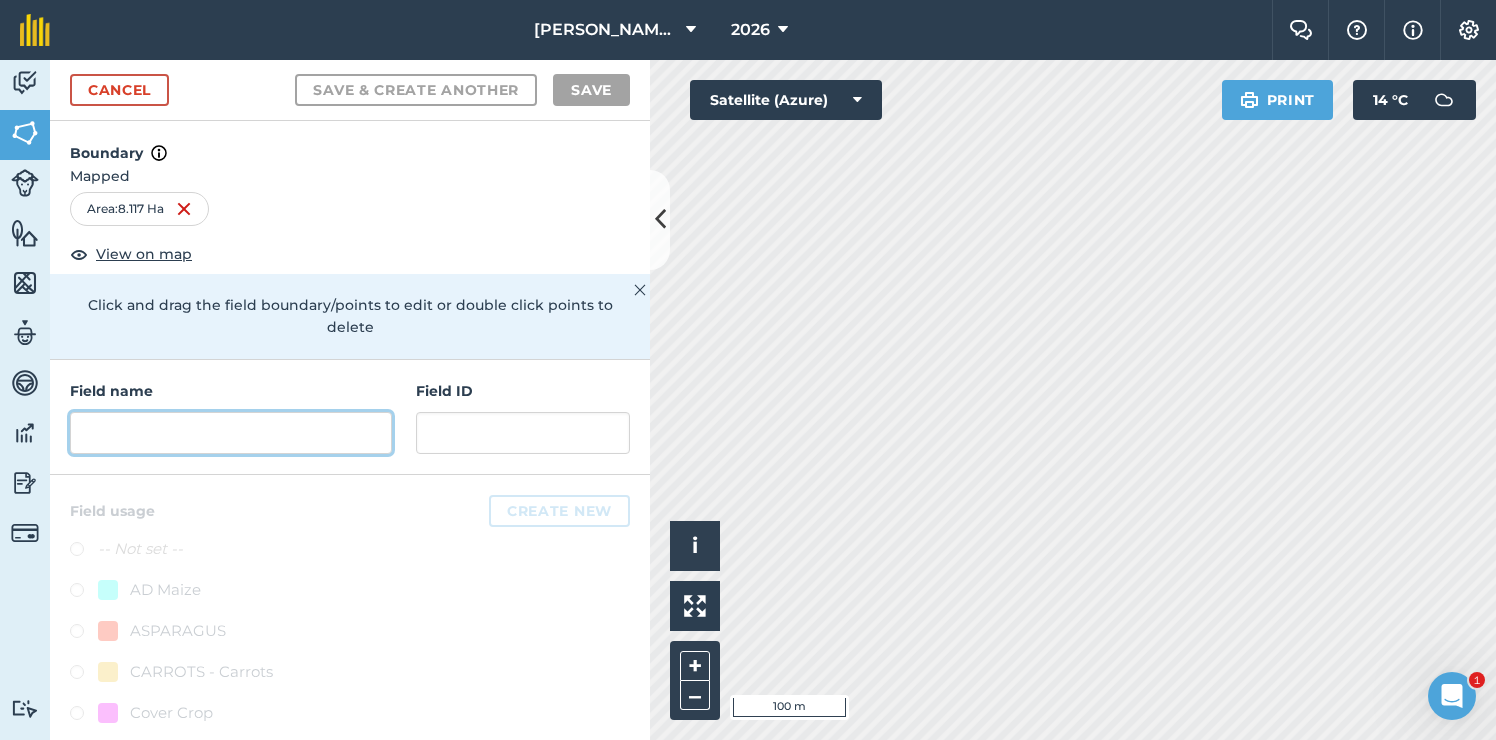 click at bounding box center (231, 433) 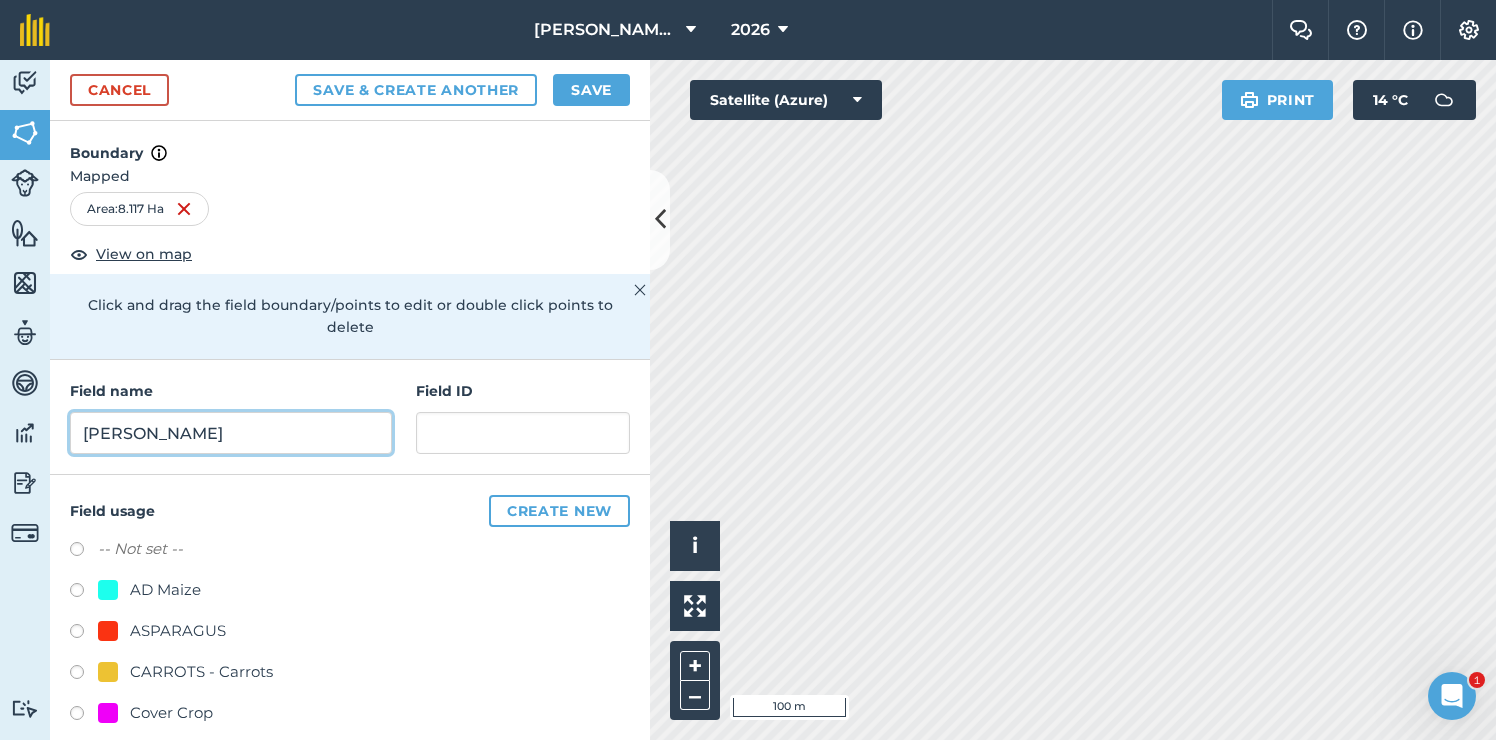 type on "[PERSON_NAME]" 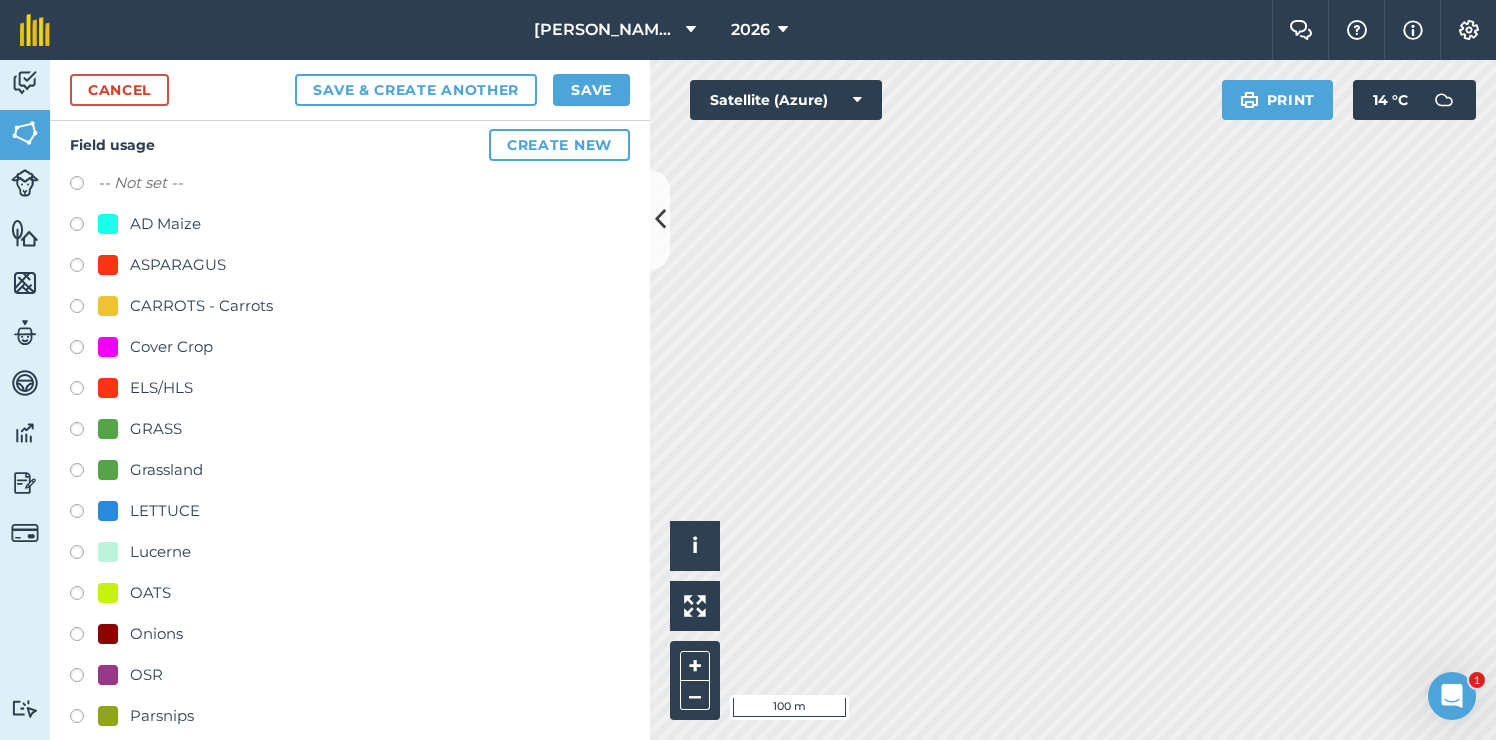 scroll, scrollTop: 376, scrollLeft: 0, axis: vertical 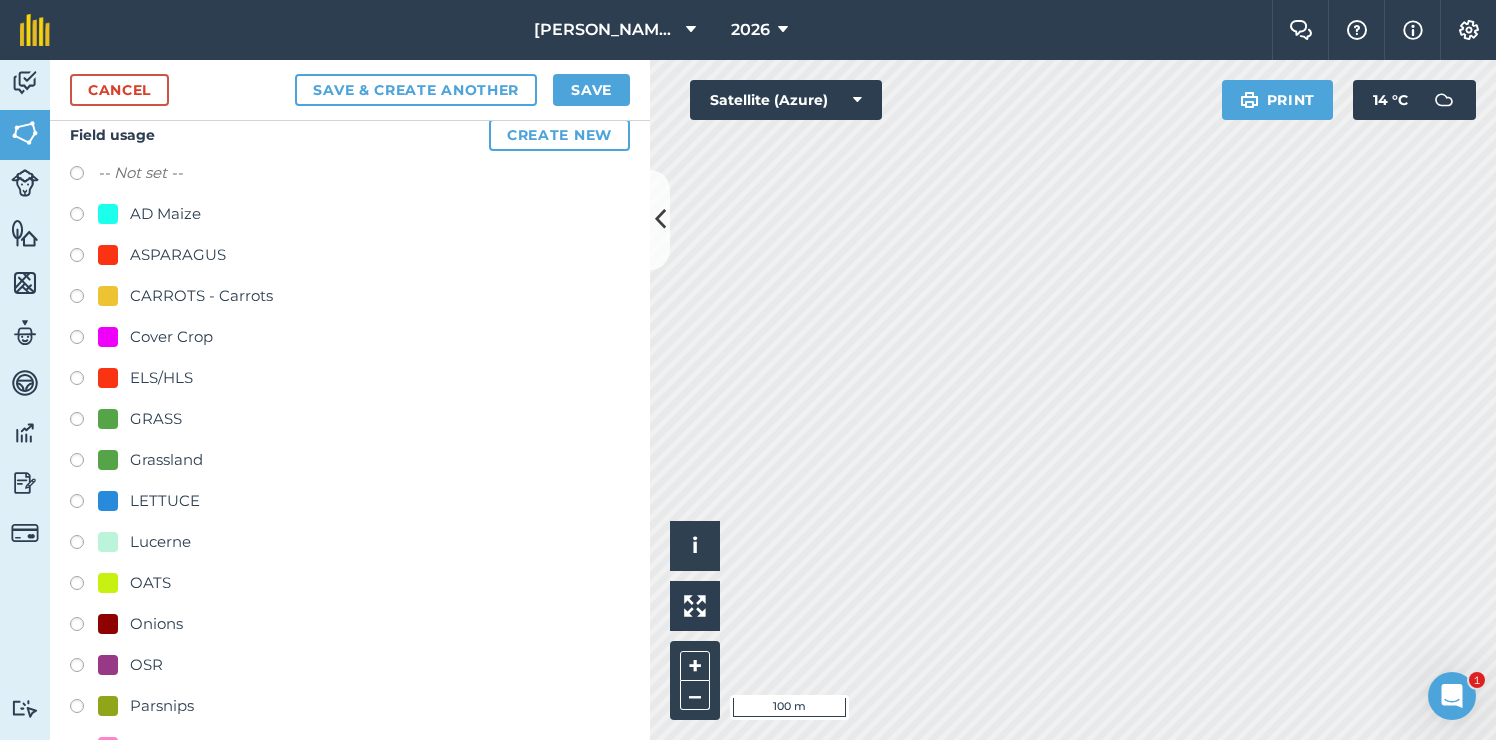 click at bounding box center (84, 627) 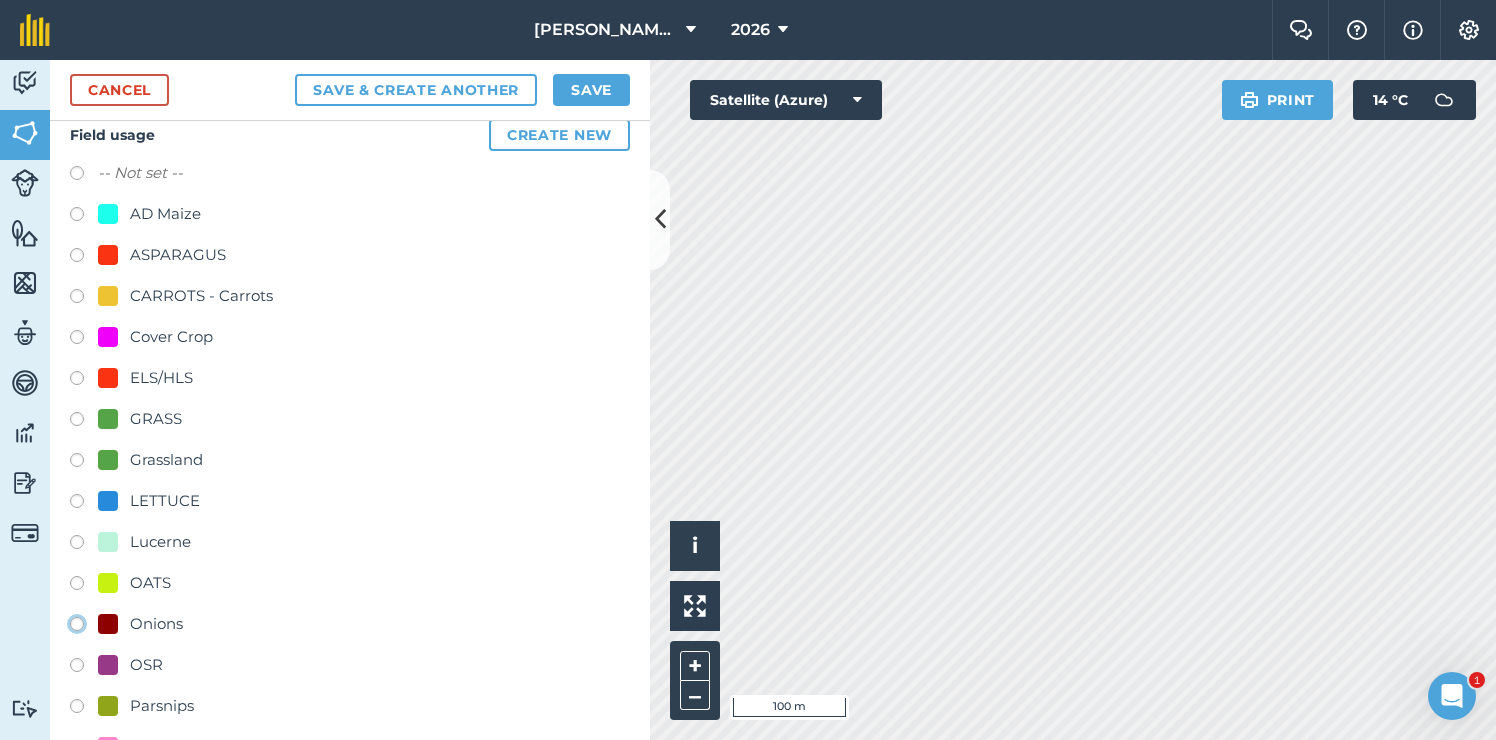 radio on "true" 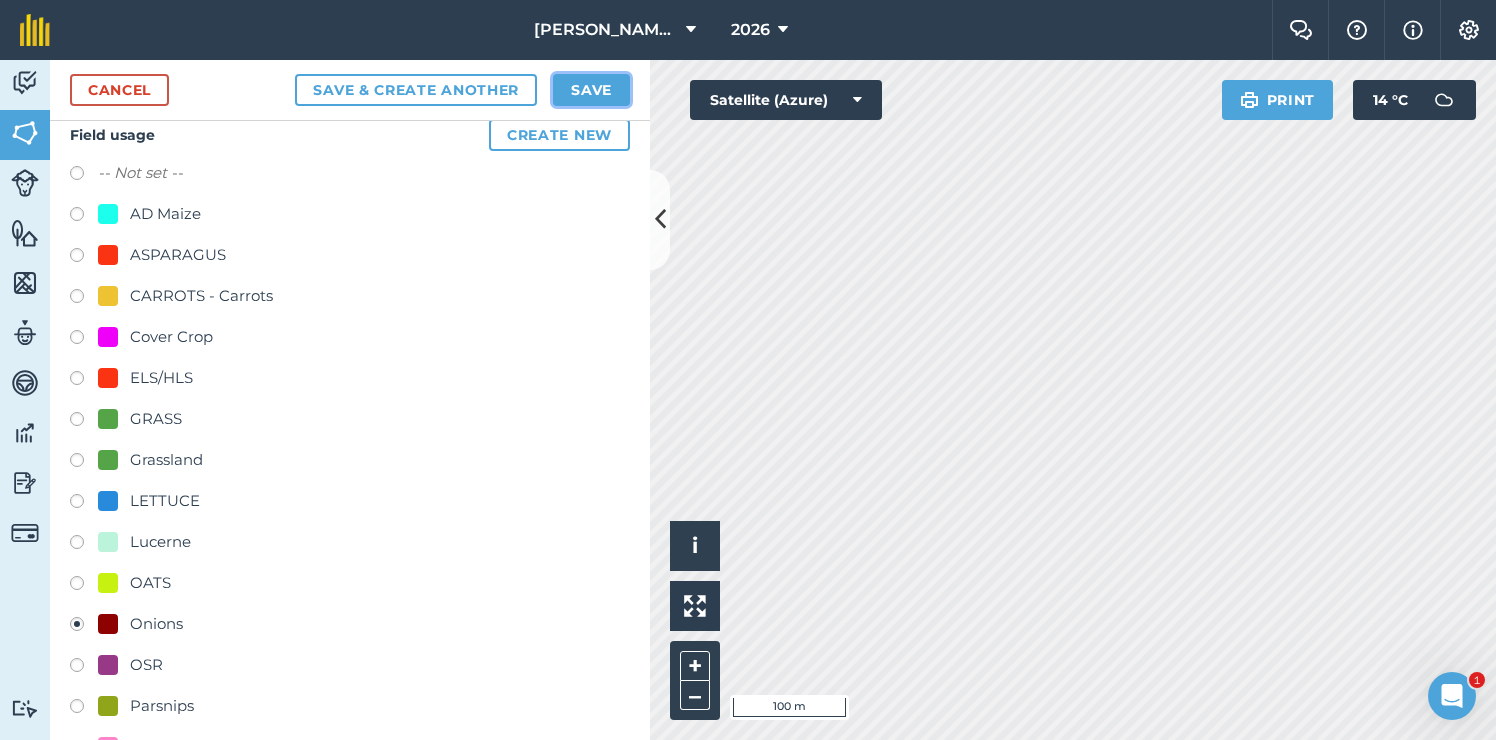 click on "Save" at bounding box center [591, 90] 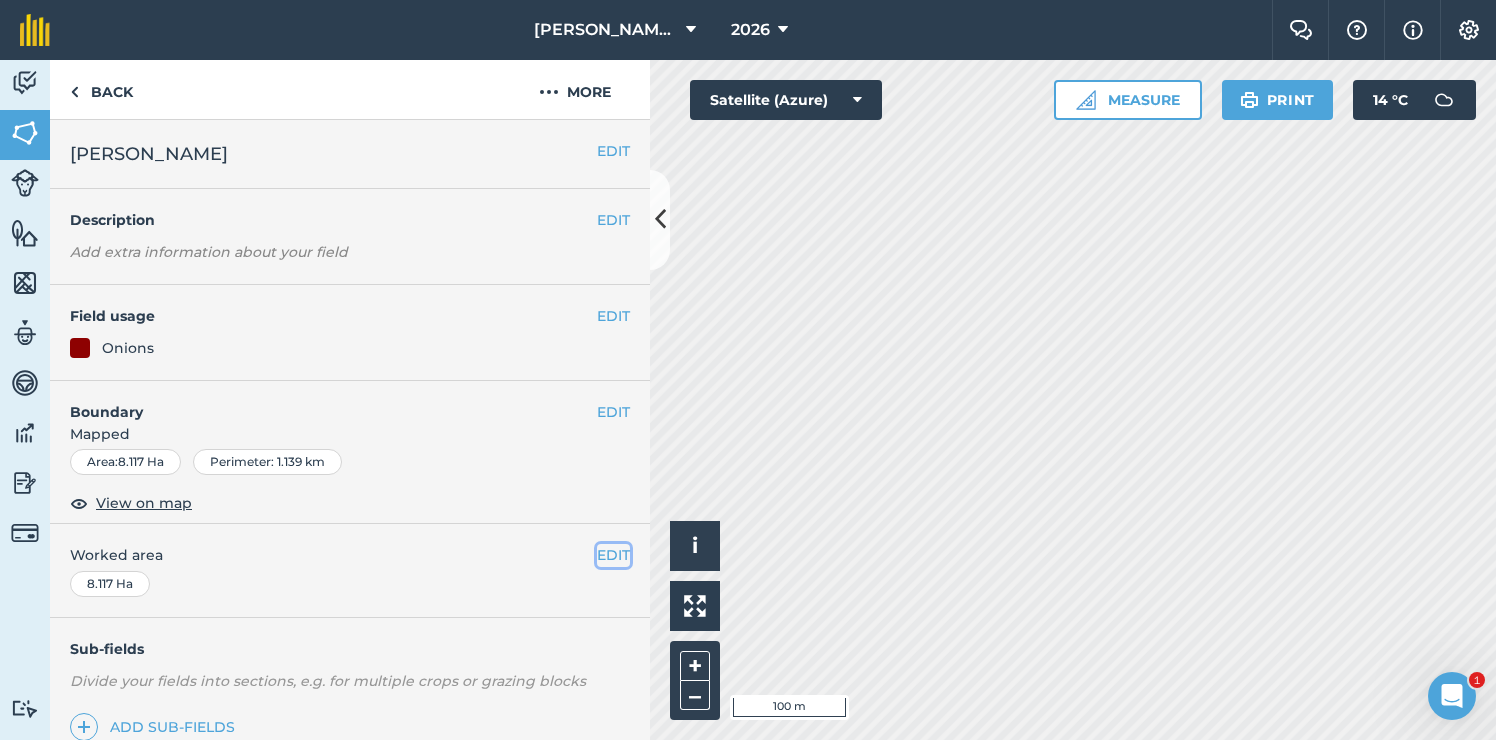 click on "EDIT" at bounding box center (613, 555) 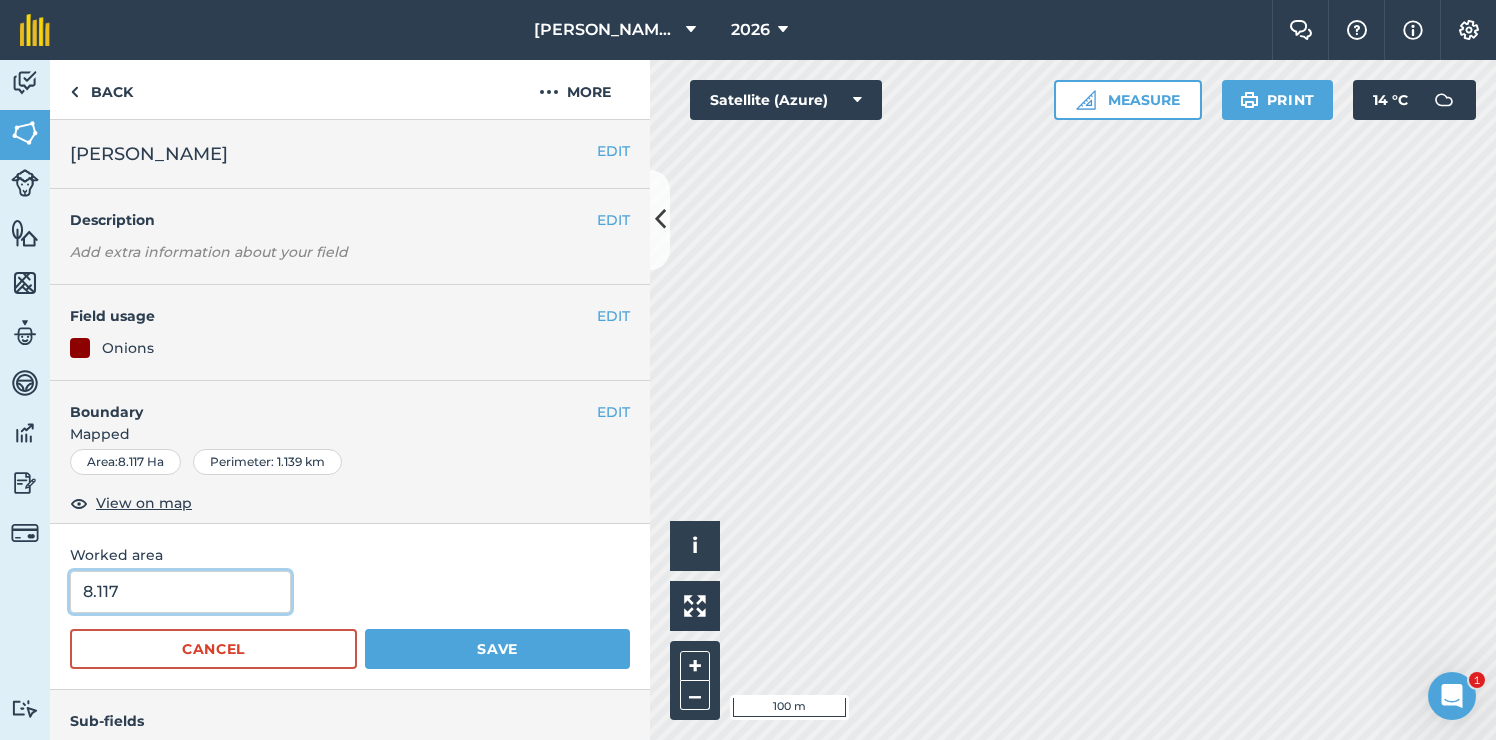 click on "8.117" at bounding box center [180, 592] 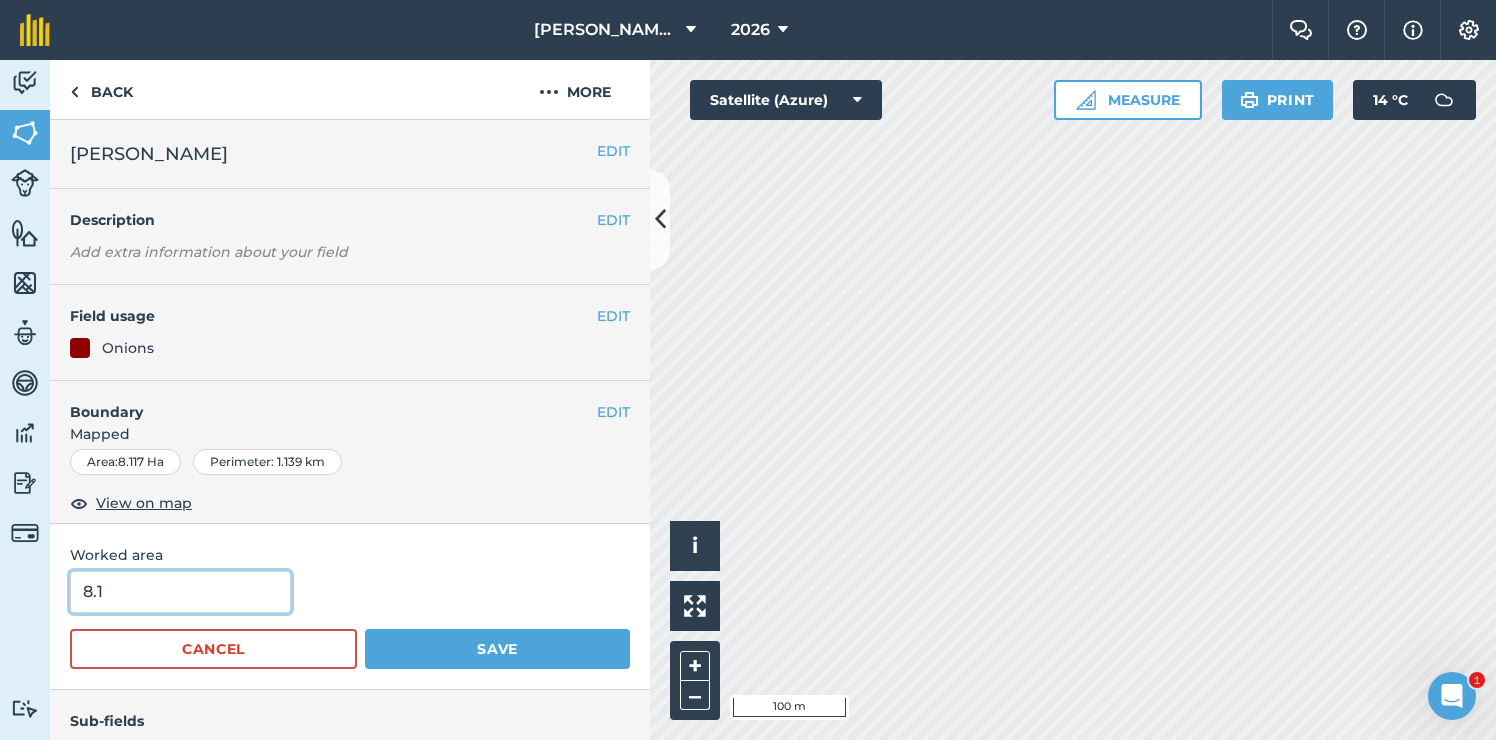 type on "8.1" 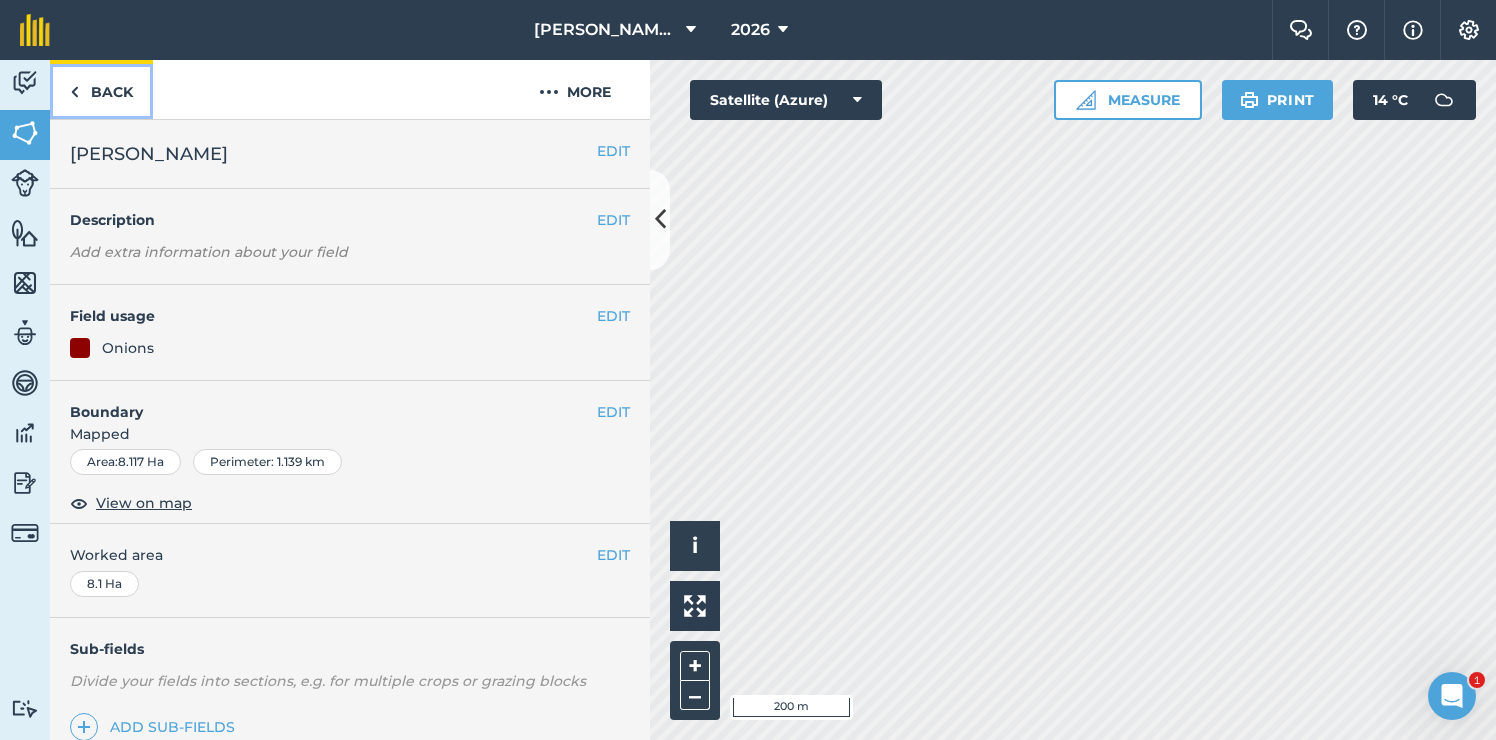 click on "Back" at bounding box center [101, 89] 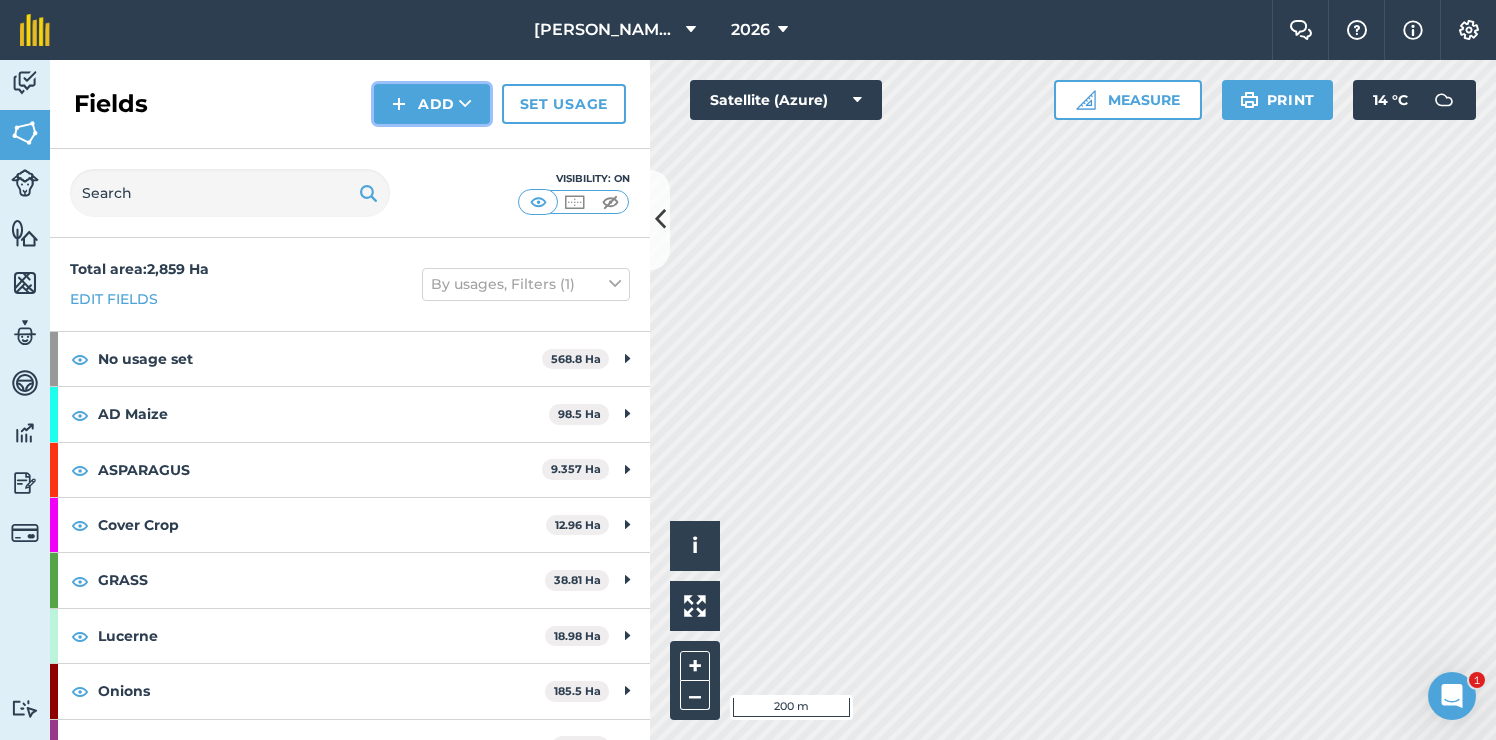 click on "Add" at bounding box center [432, 104] 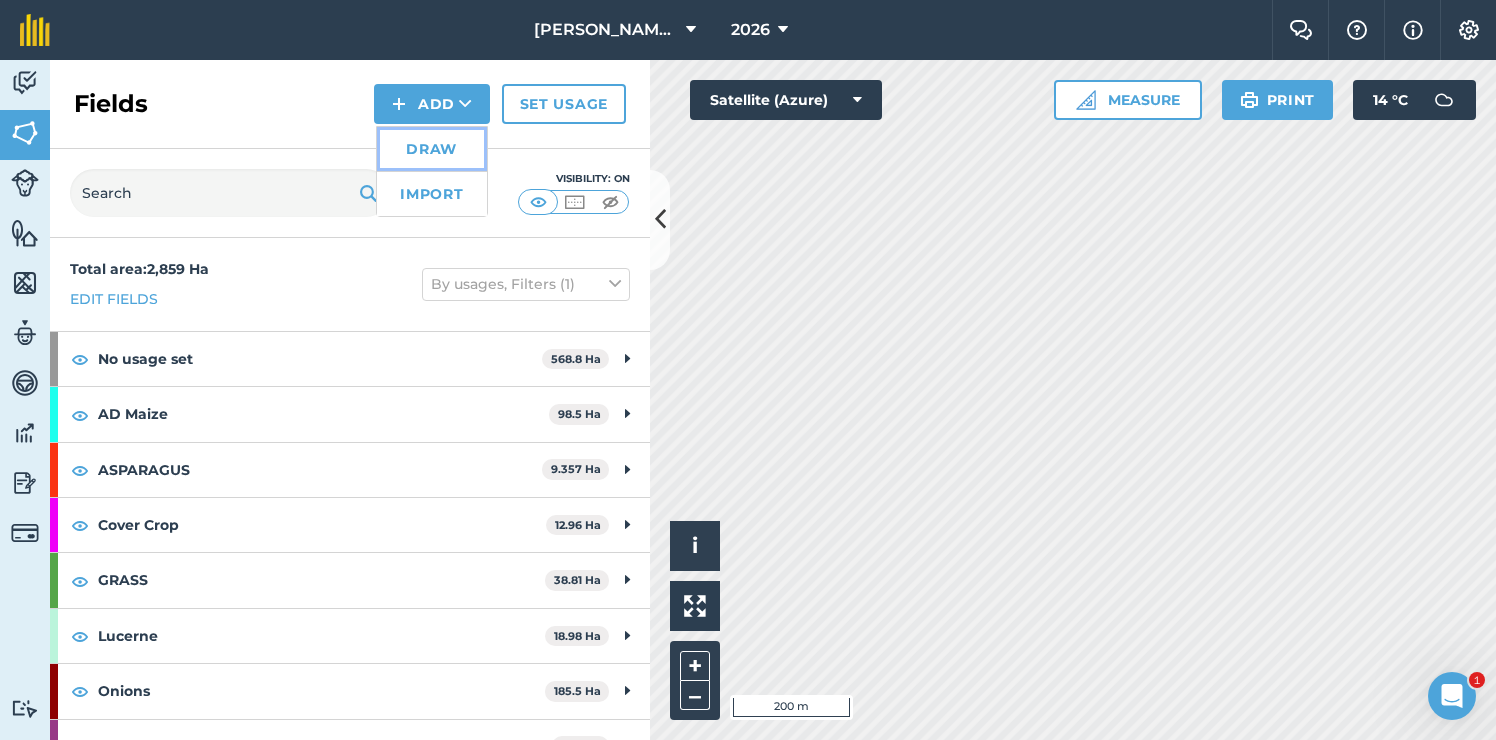click on "Draw" at bounding box center (432, 149) 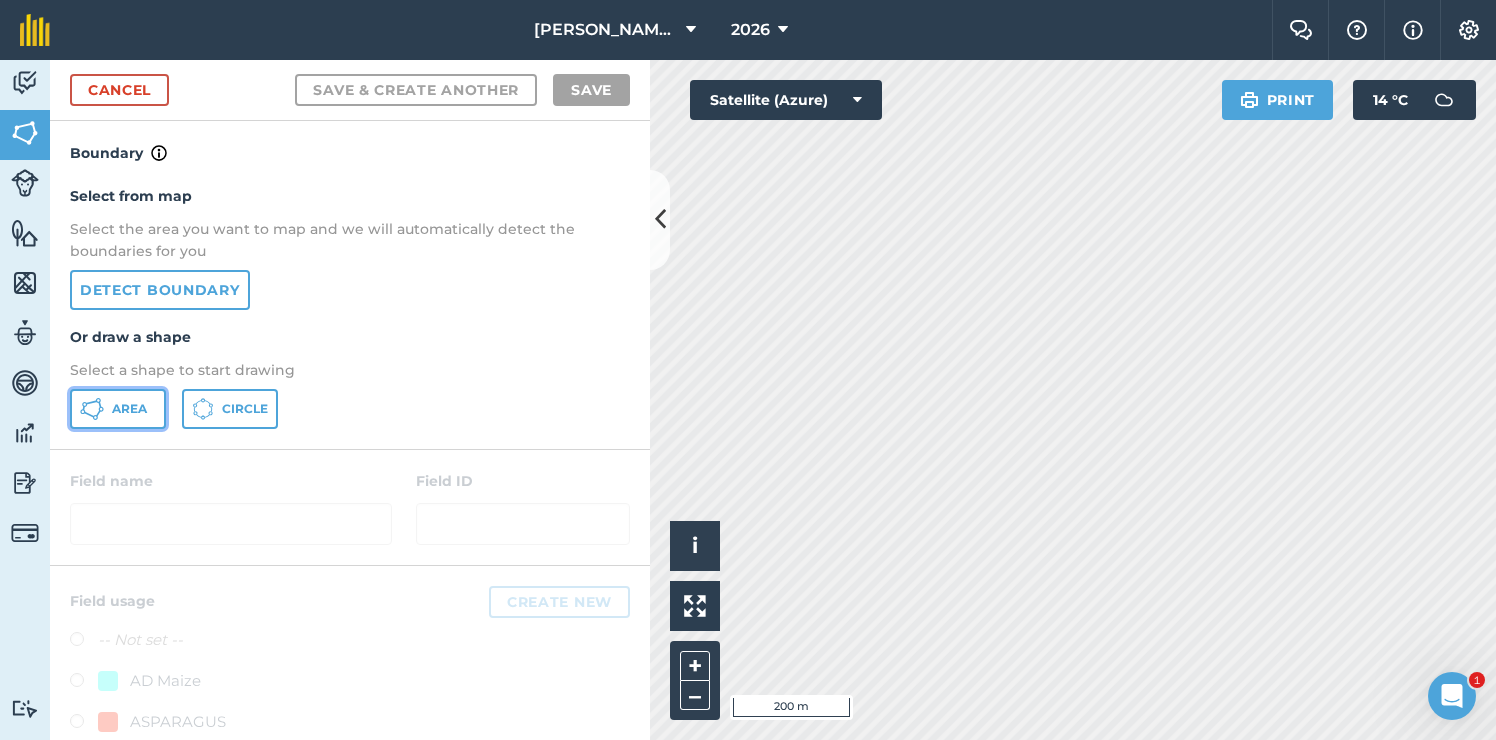 click on "Area" at bounding box center [129, 409] 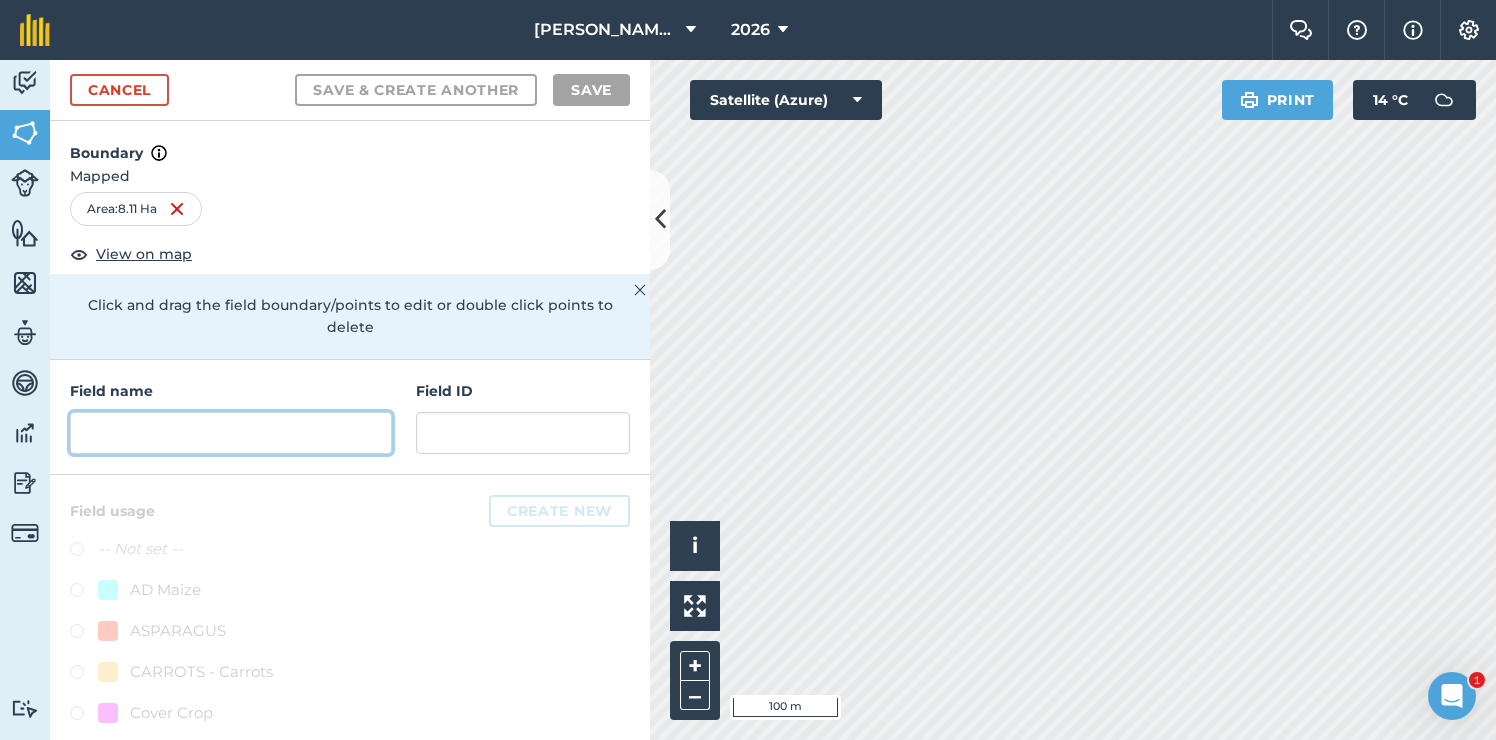 click at bounding box center (231, 433) 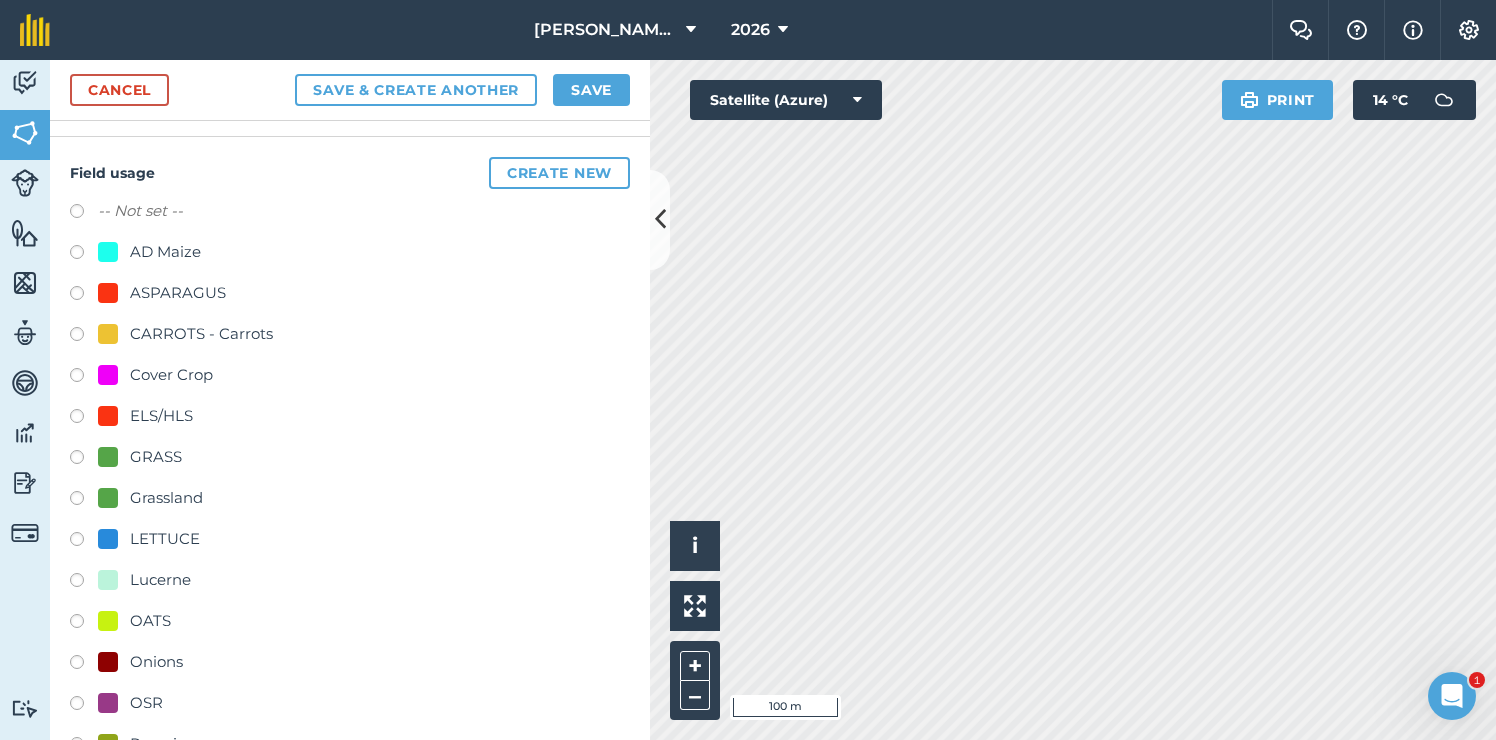 scroll, scrollTop: 356, scrollLeft: 0, axis: vertical 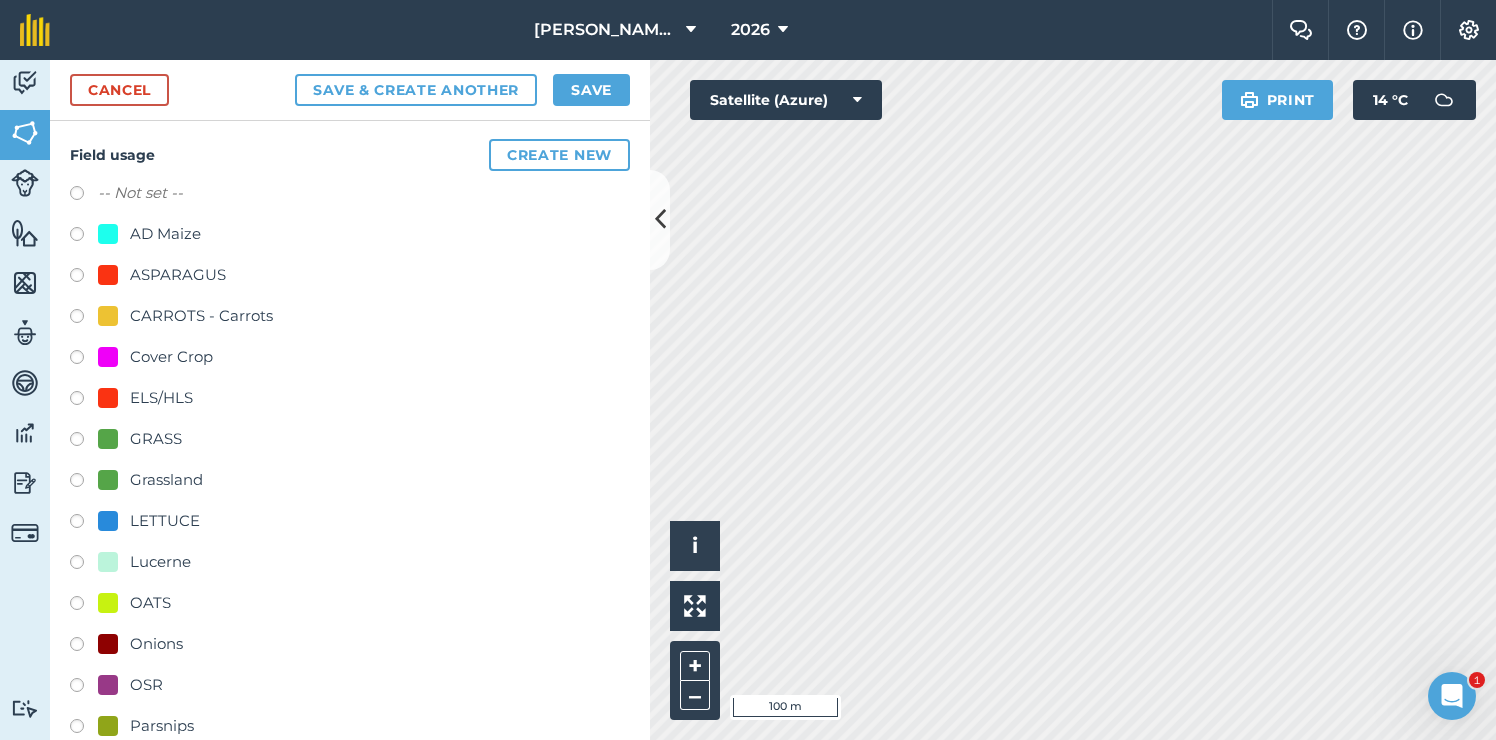 type on "Fox's" 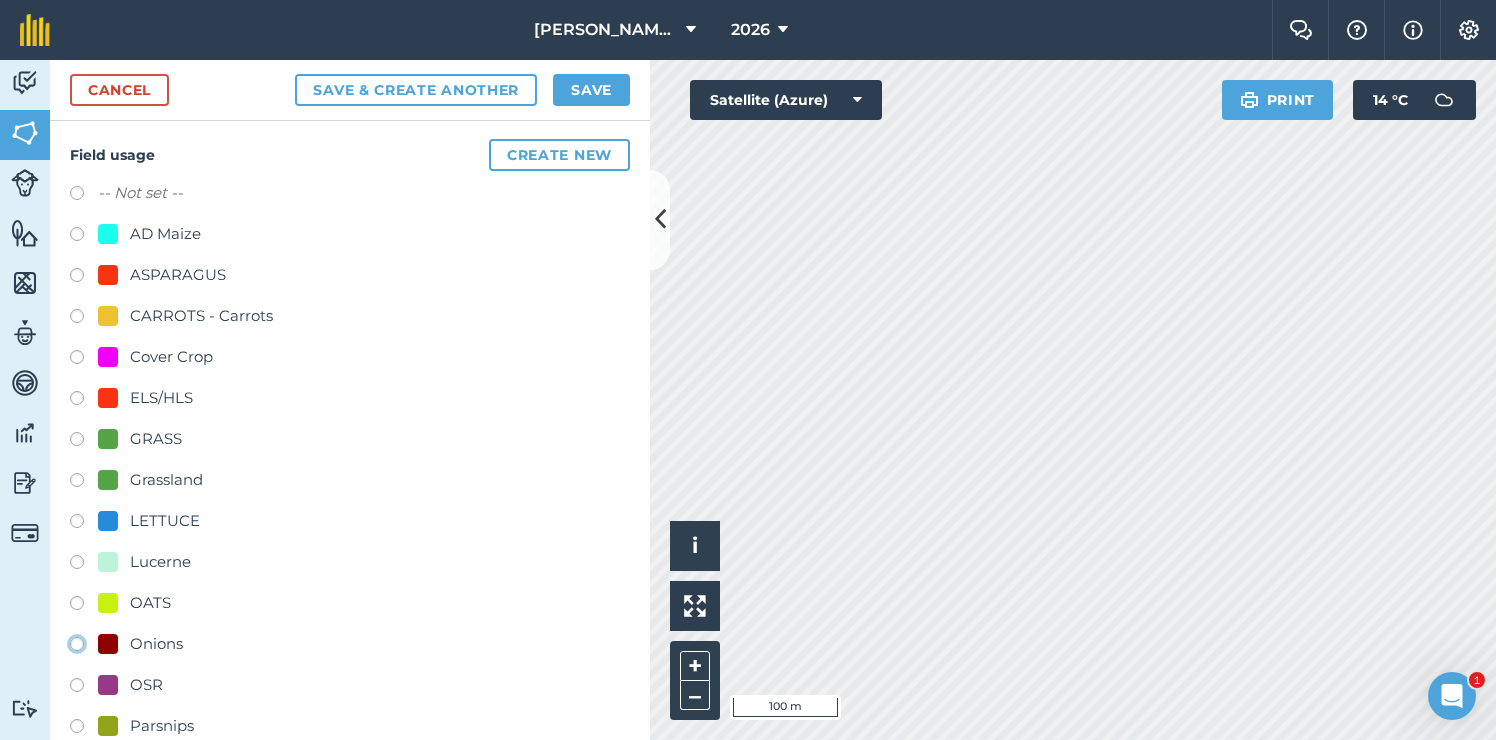 click on "Onions" at bounding box center [-9923, 643] 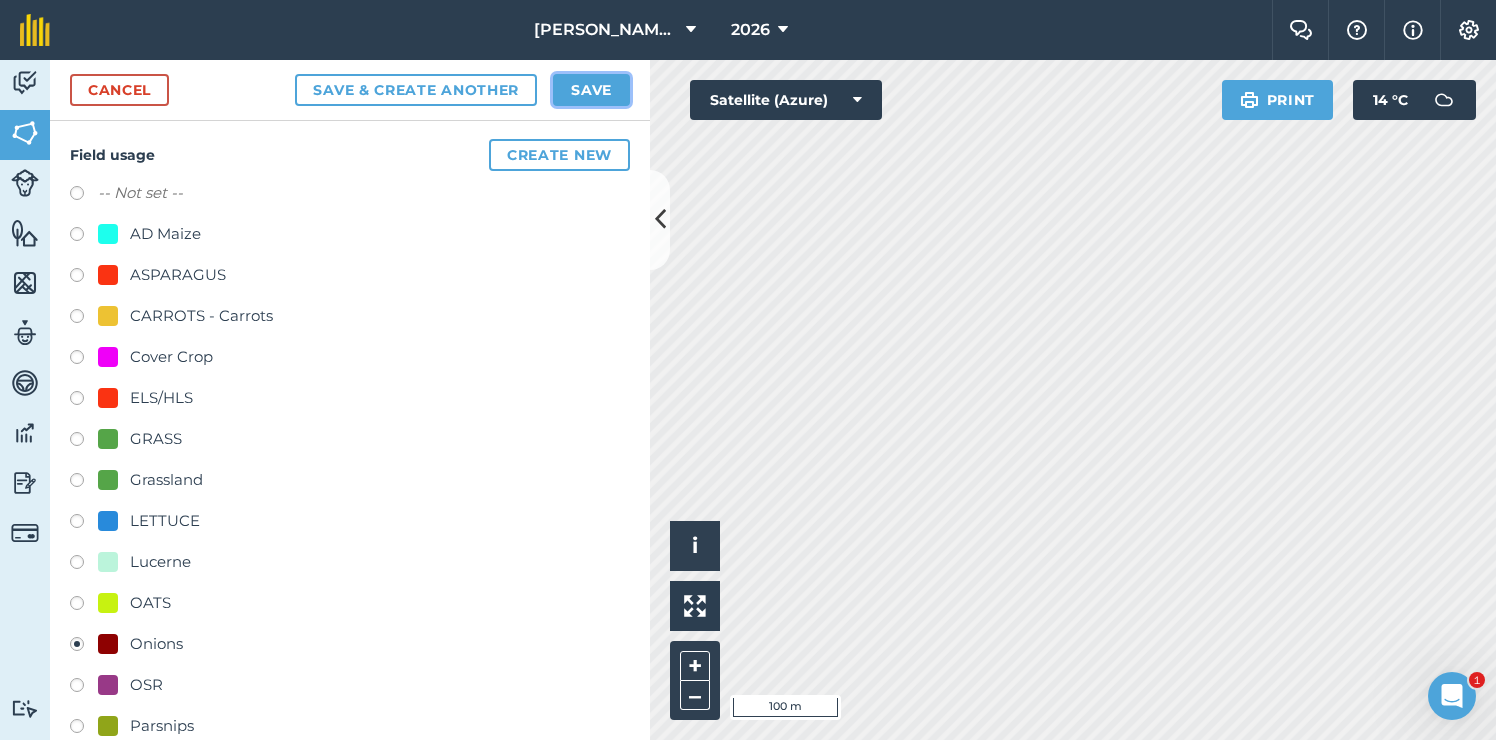 click on "Save" at bounding box center (591, 90) 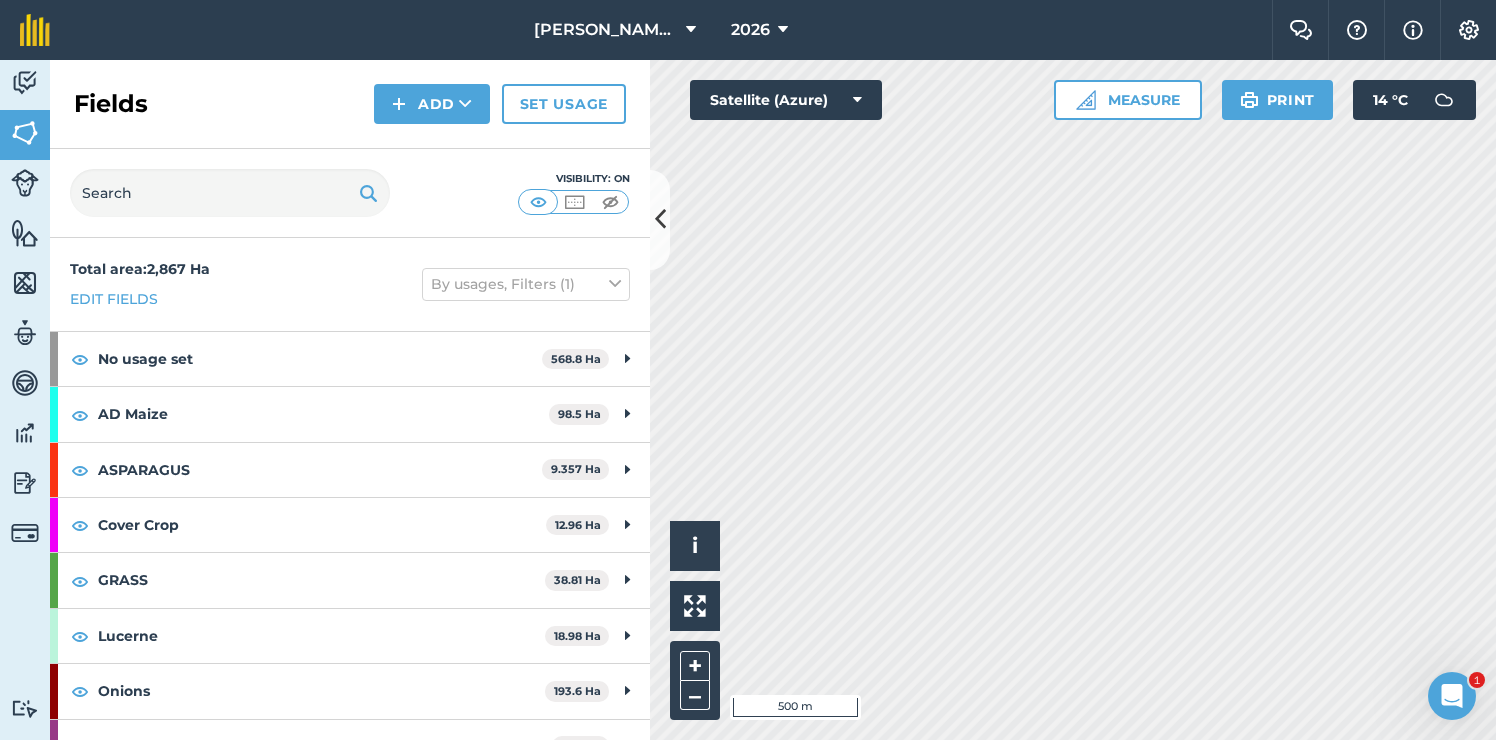 click on "[PERSON_NAME] Ltd. 2026 Farm Chat Help Info Settings [PERSON_NAME] Ltd.  -  2026 Reproduced with the permission of  Microsoft Printed on  [DATE] Field usages No usage set AD Maize ASPARAGUS CARROTS - Carrots Cover Crop ELS/HLS GRASS Grassland LETTUCE Lucerne OATS Onions OSR Parsnips Pigs POTATOES - Potatoes RYE: FODDER/FORAGE Spring Barley Sugarbeet Trials Winter Barley Winter Wheat Winter Wheat (2nd) Yard Feature types 2ha Plot ELS/HLS Farm Yard Uncropped Area Activity Fields Livestock Features Maps Team Vehicles Data Reporting Billing Tutorials Tutorials Fields   Add   Set usage Visibility: On Total area :  2,867   Ha Edit fields By usages, Filters (1) No usage set 568.8   Ha 223 5.281   Ha 1A 13.31   Ha 32 acres 11.09   Ha AB1 0.4593   Ha AB16 0.4539   Ha Airfield B/C 8.943   [PERSON_NAME] Sour Close 9.683   [PERSON_NAME] [PERSON_NAME]’s 2.782   [PERSON_NAME] [PERSON_NAME] 4.181   [PERSON_NAME] 1.398   Ha Blackbarn 17.85   Ha Boaters Hole 4.966   [GEOGRAPHIC_DATA] 11.87   Ha BR 26 13.49   Ha BR 46" at bounding box center (748, 370) 